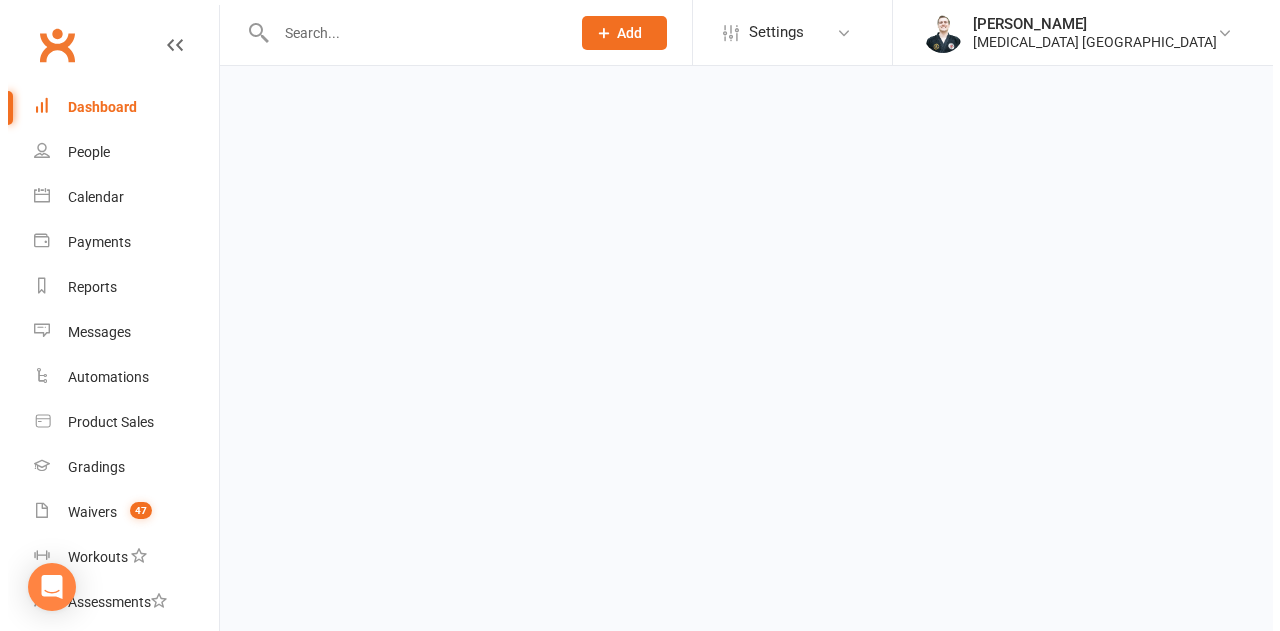 scroll, scrollTop: 0, scrollLeft: 0, axis: both 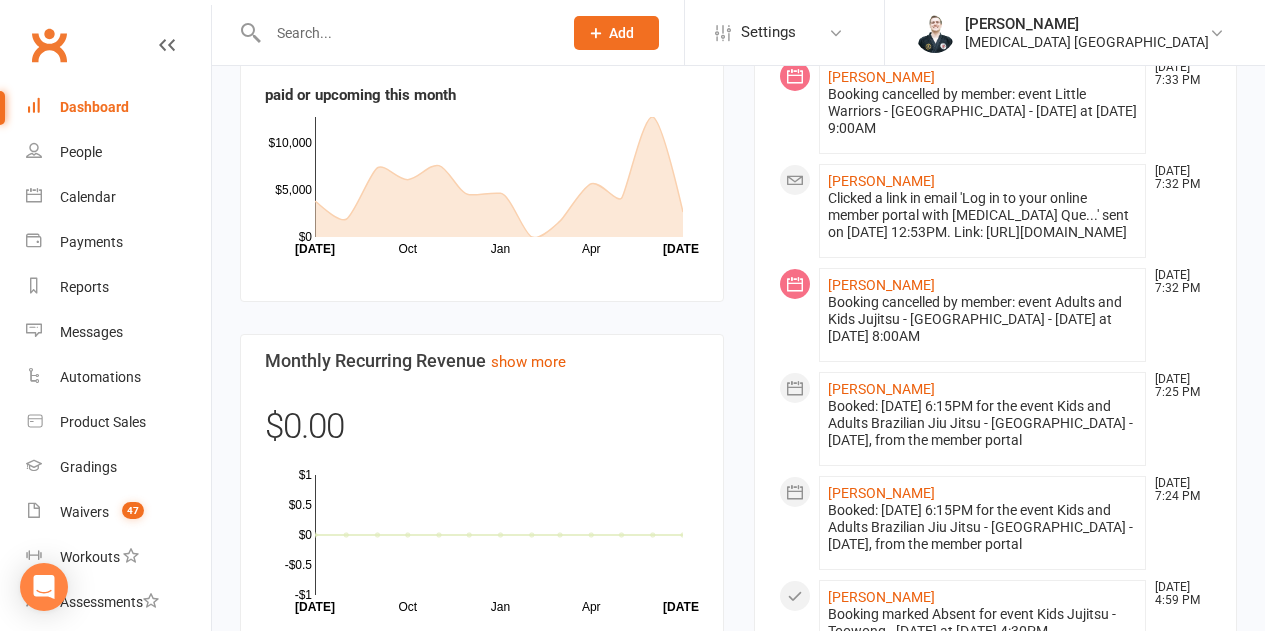 click at bounding box center (405, 33) 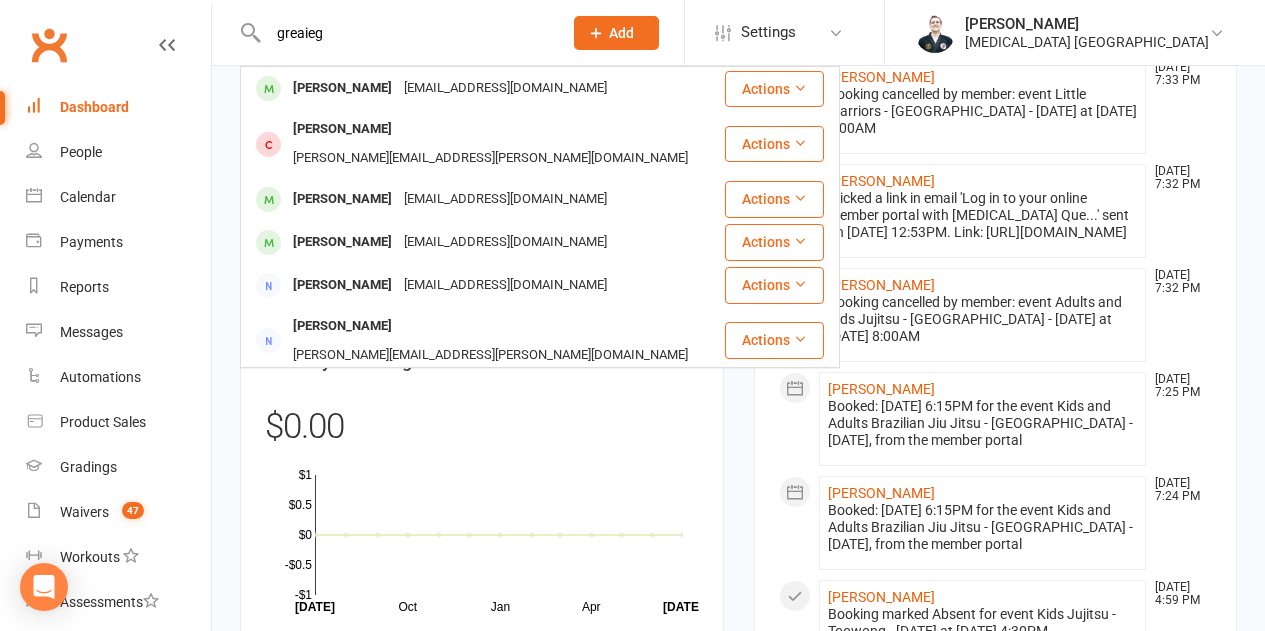 click on "greaieg" at bounding box center [405, 33] 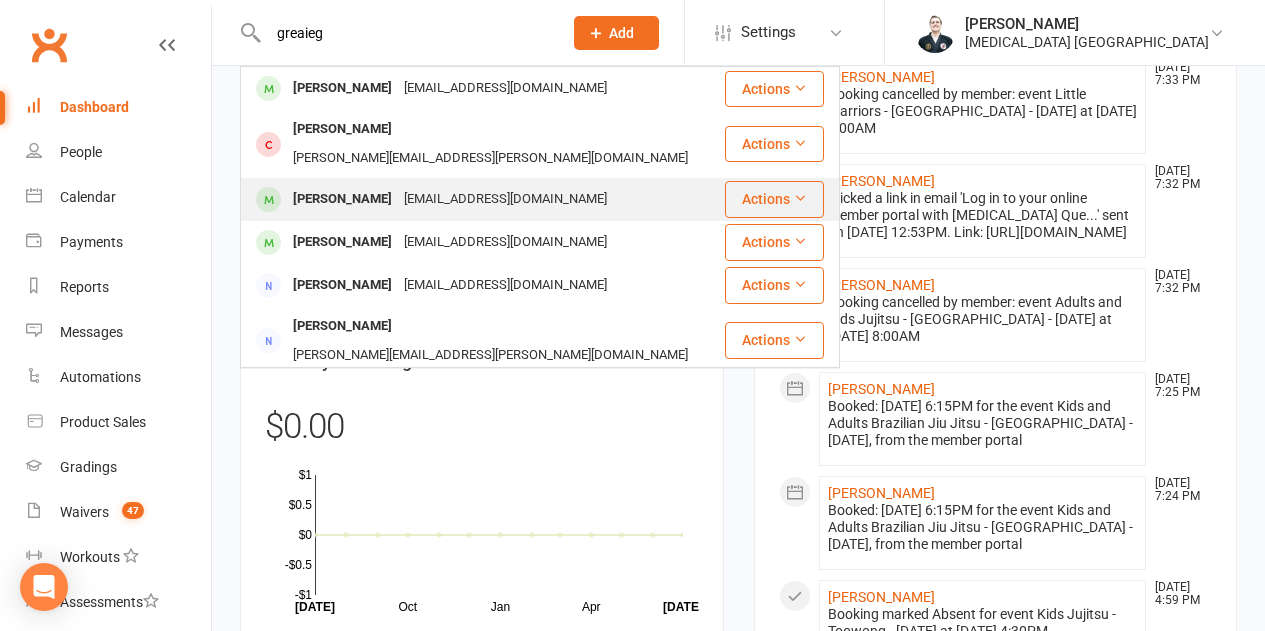 type on "greaieg" 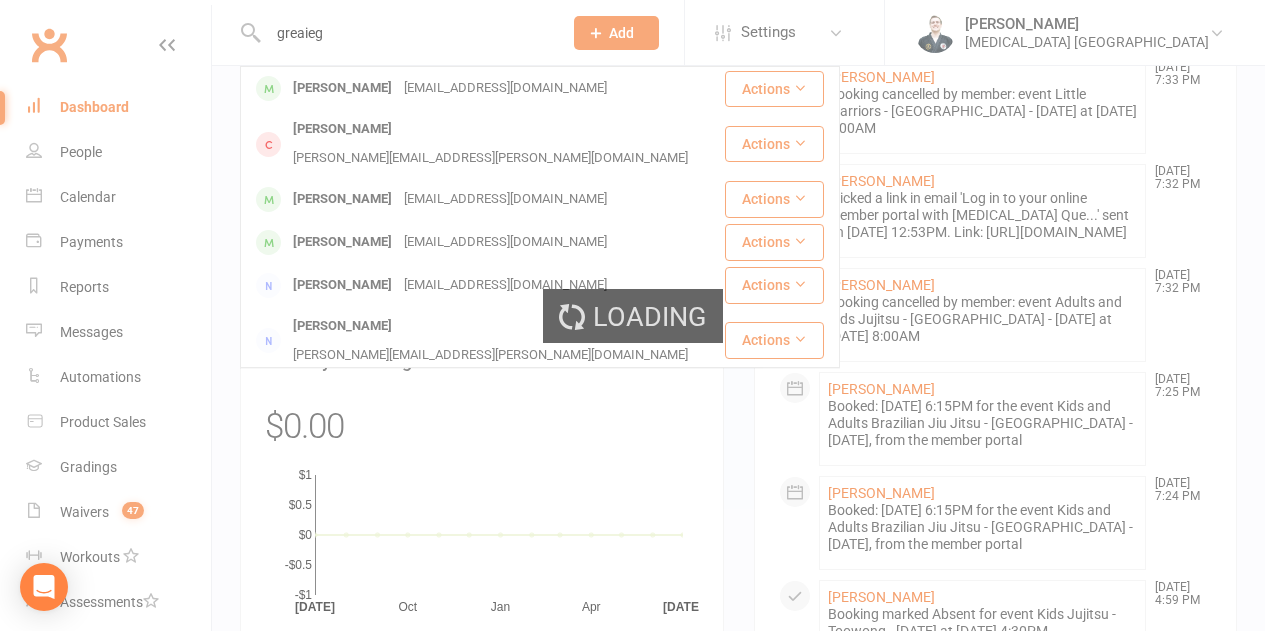 type 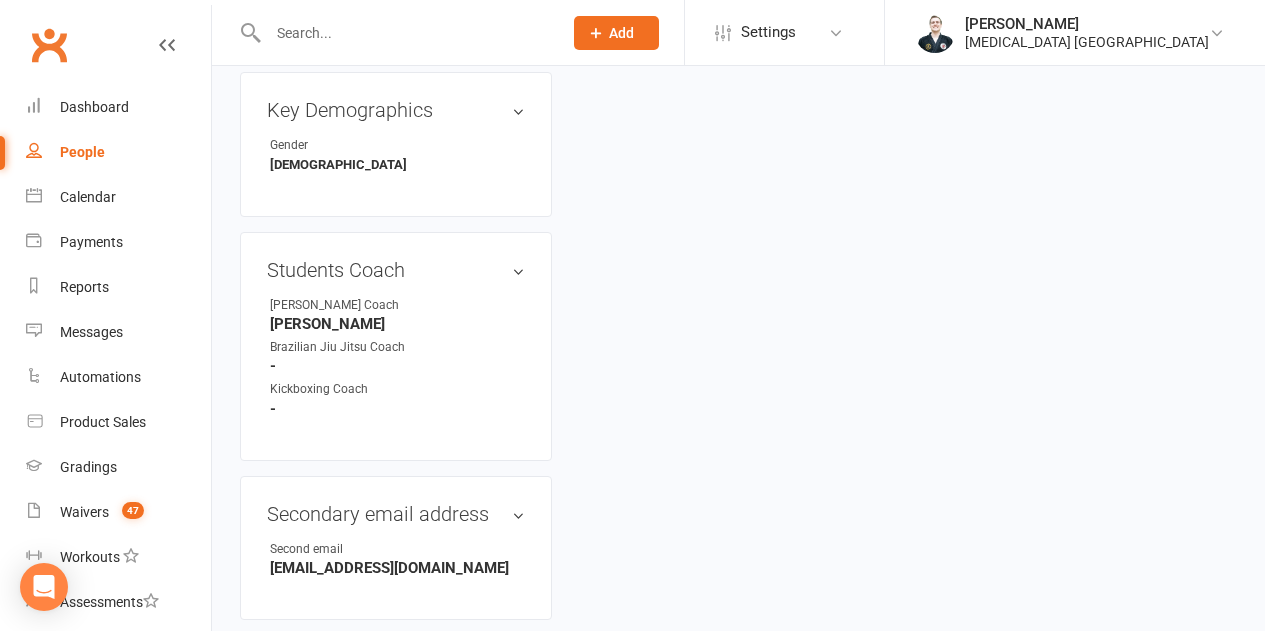 scroll, scrollTop: 0, scrollLeft: 0, axis: both 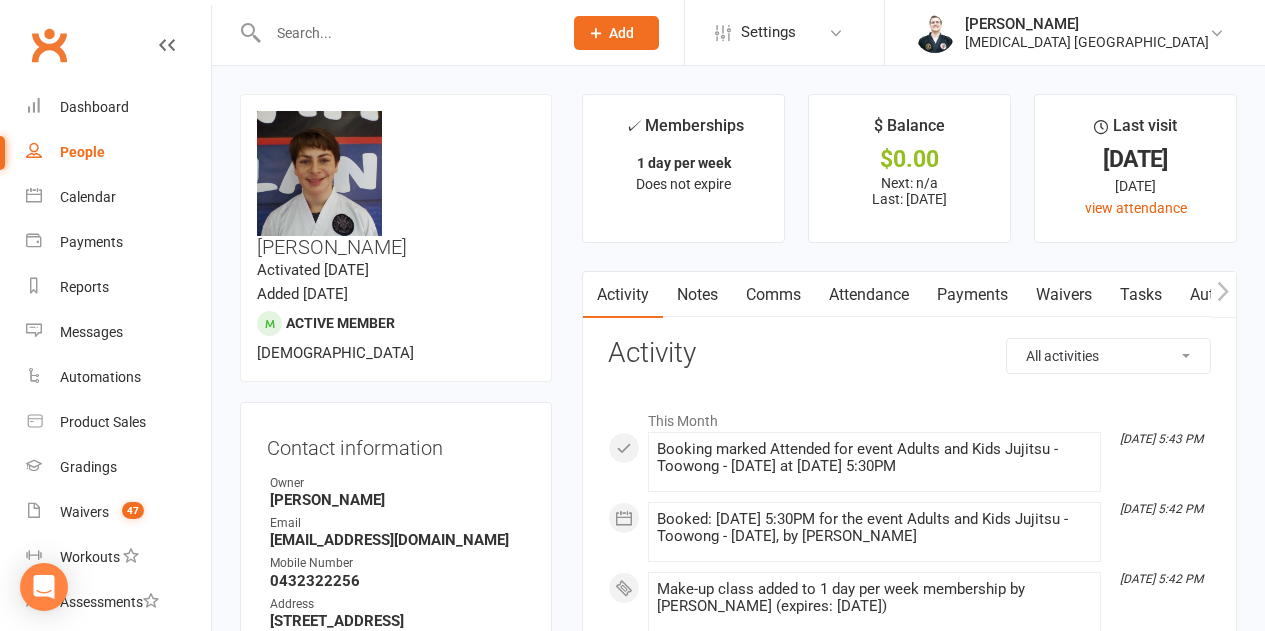 click on "Attendance" at bounding box center [869, 295] 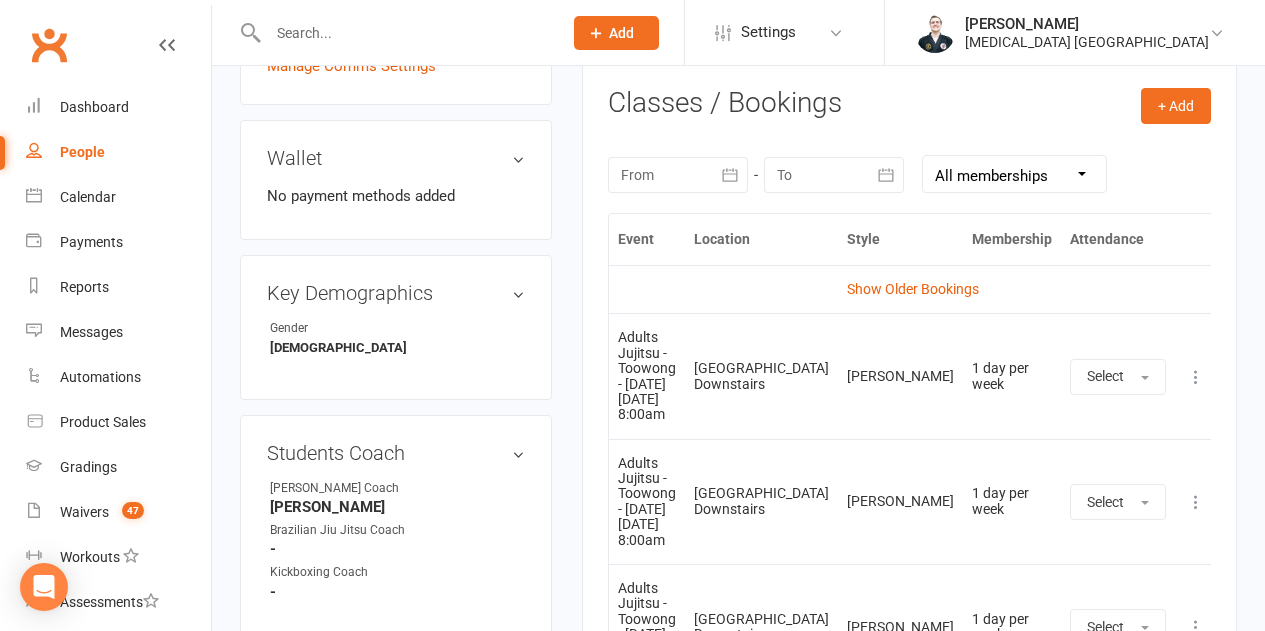 scroll, scrollTop: 800, scrollLeft: 0, axis: vertical 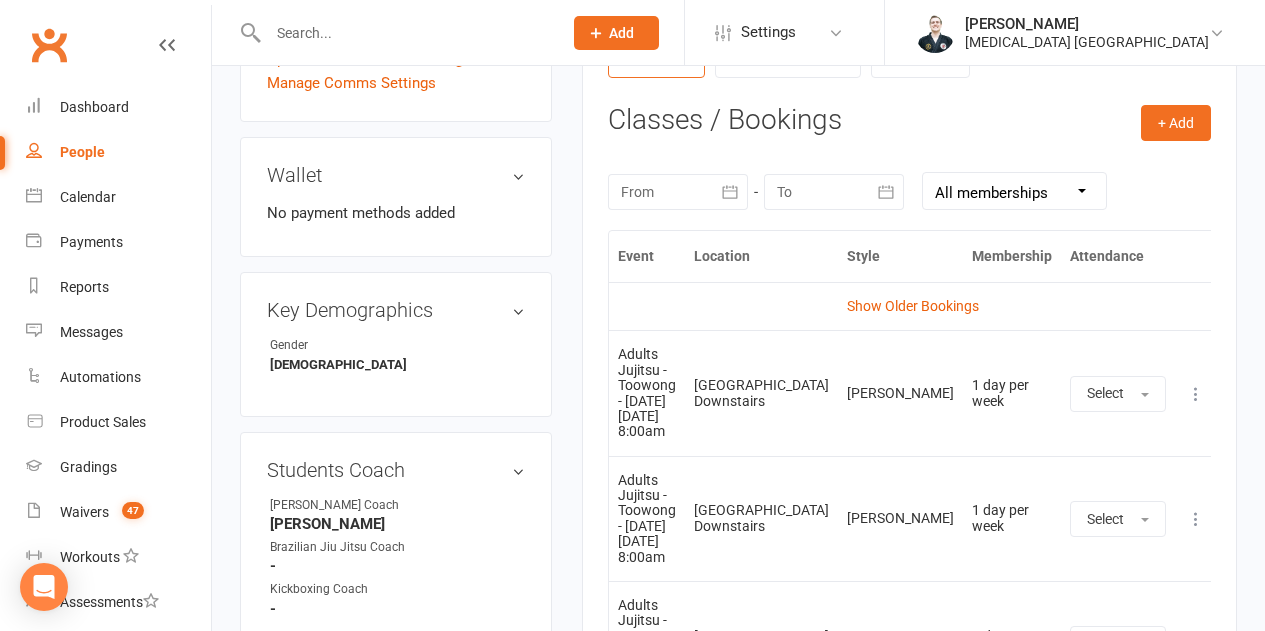 click at bounding box center [678, 192] 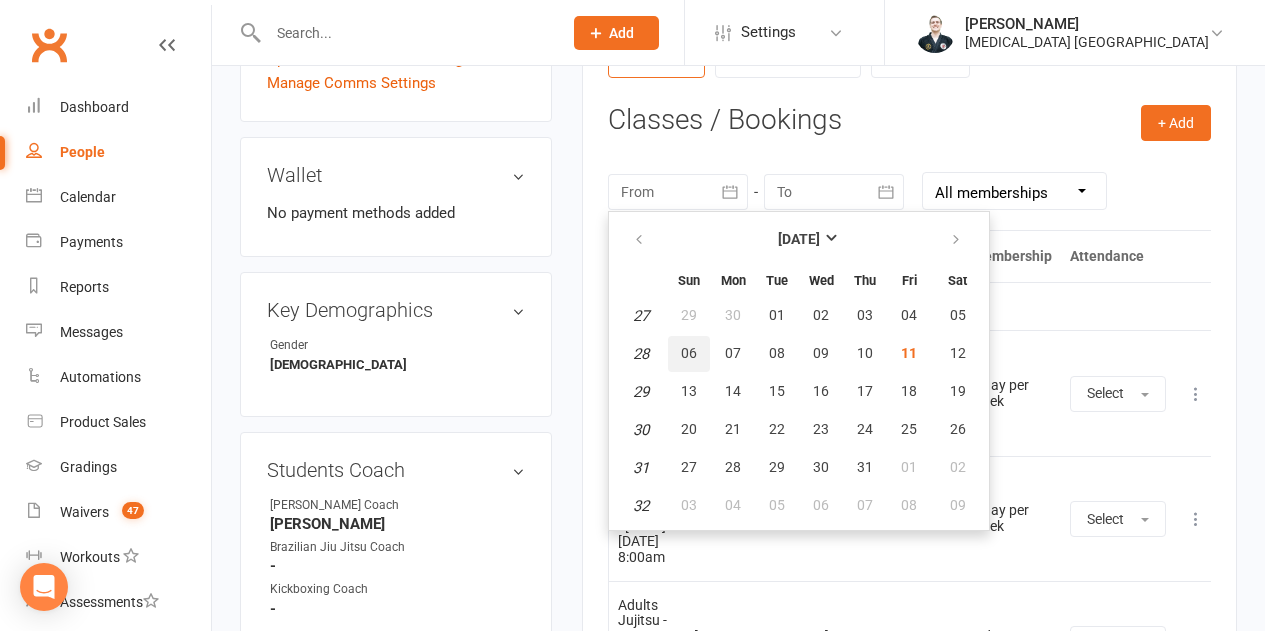 click on "06" at bounding box center (689, 353) 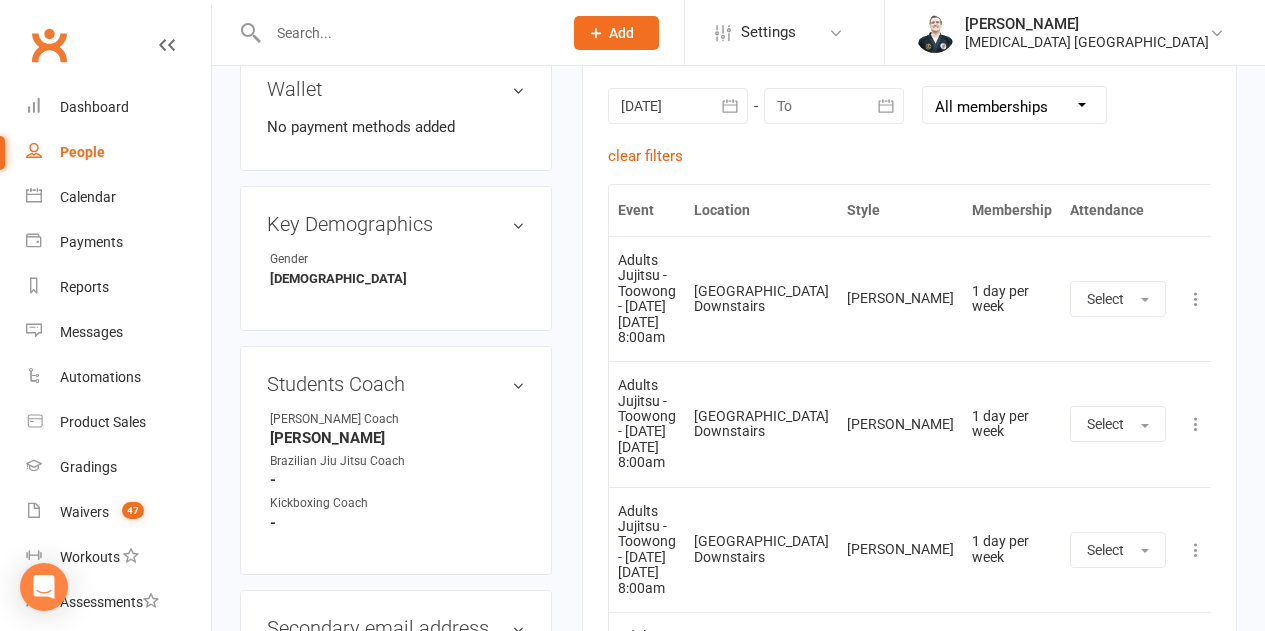 scroll, scrollTop: 800, scrollLeft: 0, axis: vertical 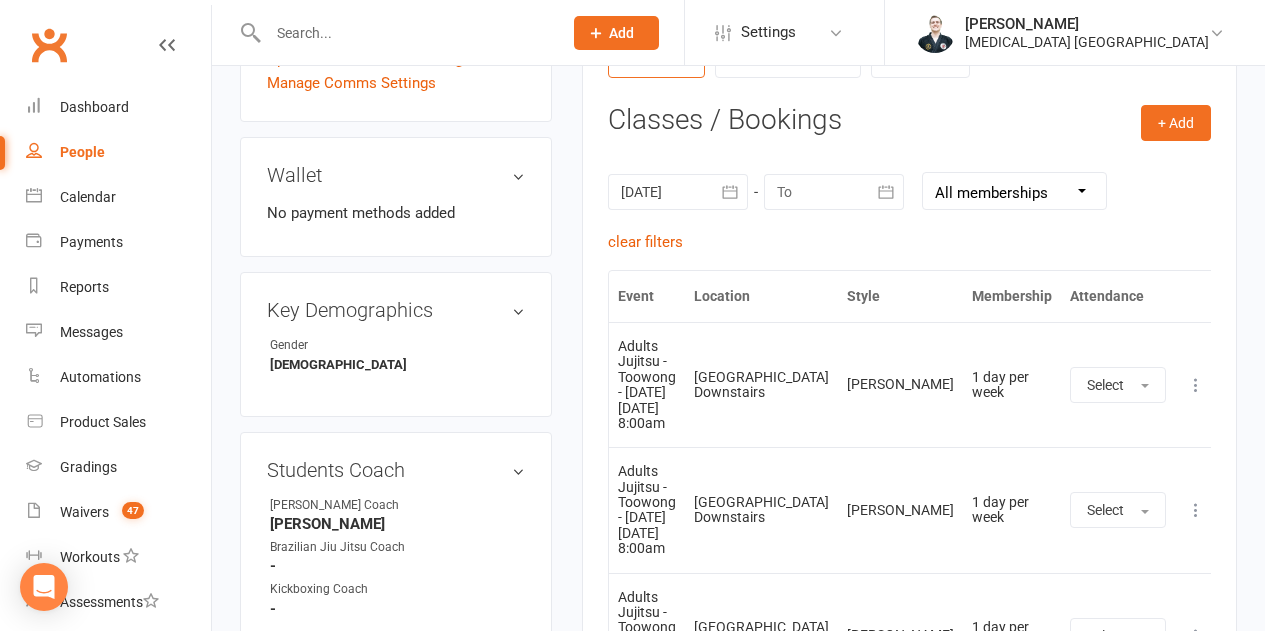 click at bounding box center [678, 192] 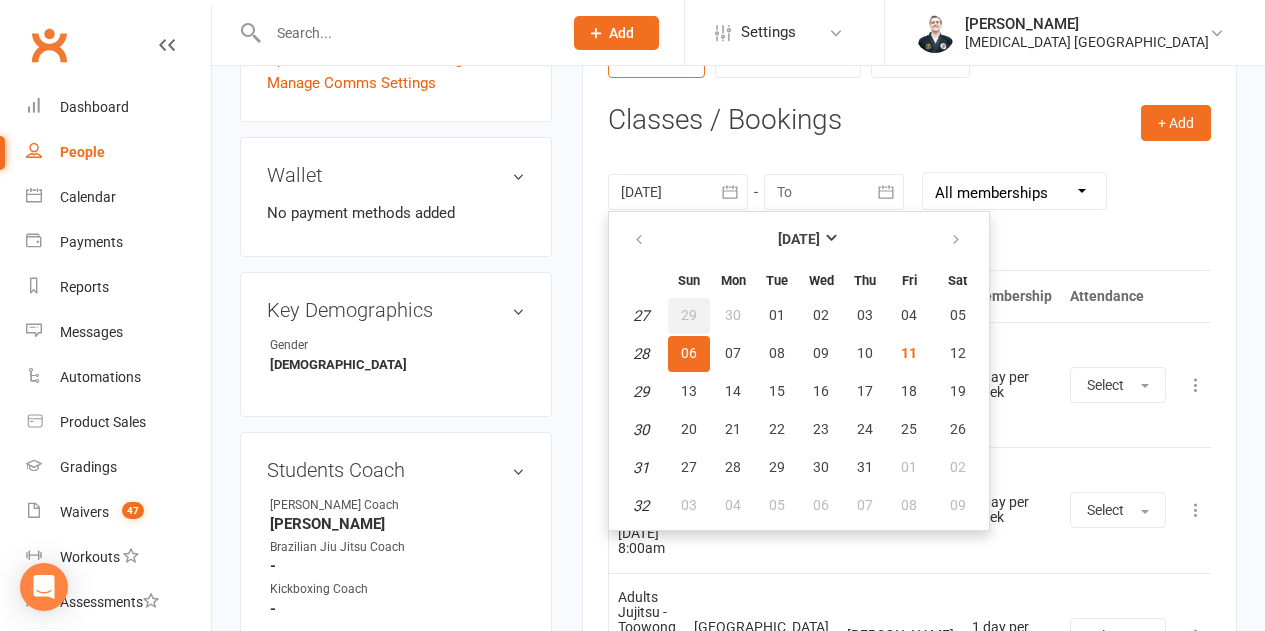 click on "29" at bounding box center (689, 316) 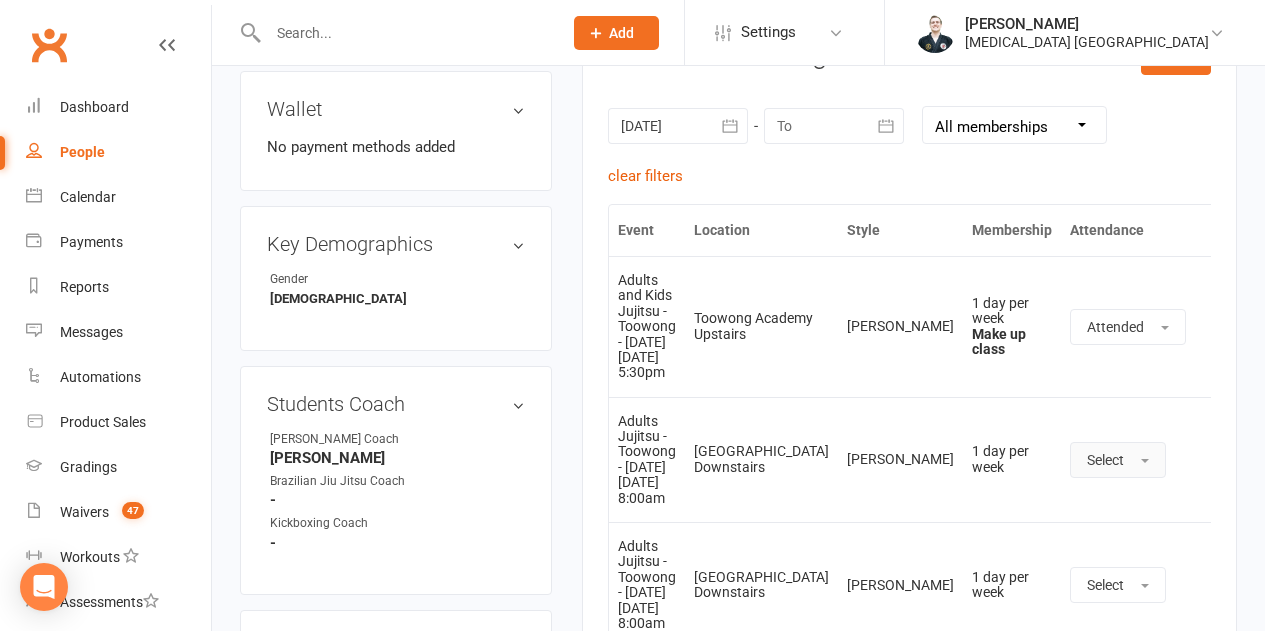 scroll, scrollTop: 900, scrollLeft: 0, axis: vertical 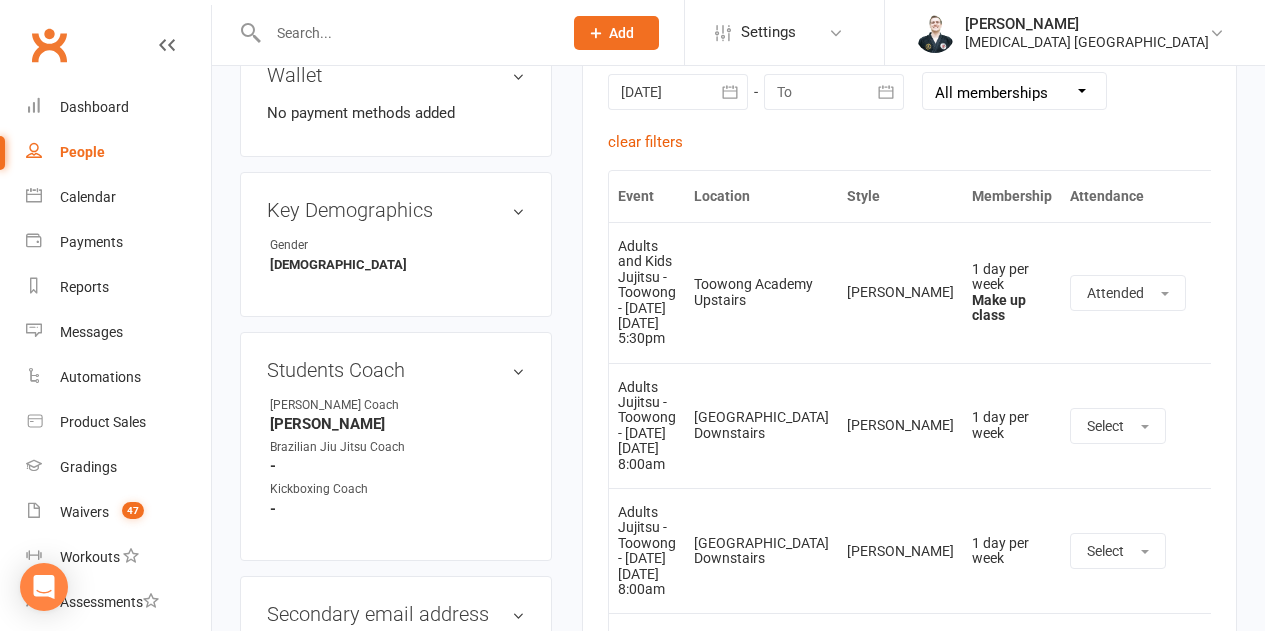 click at bounding box center (1216, 426) 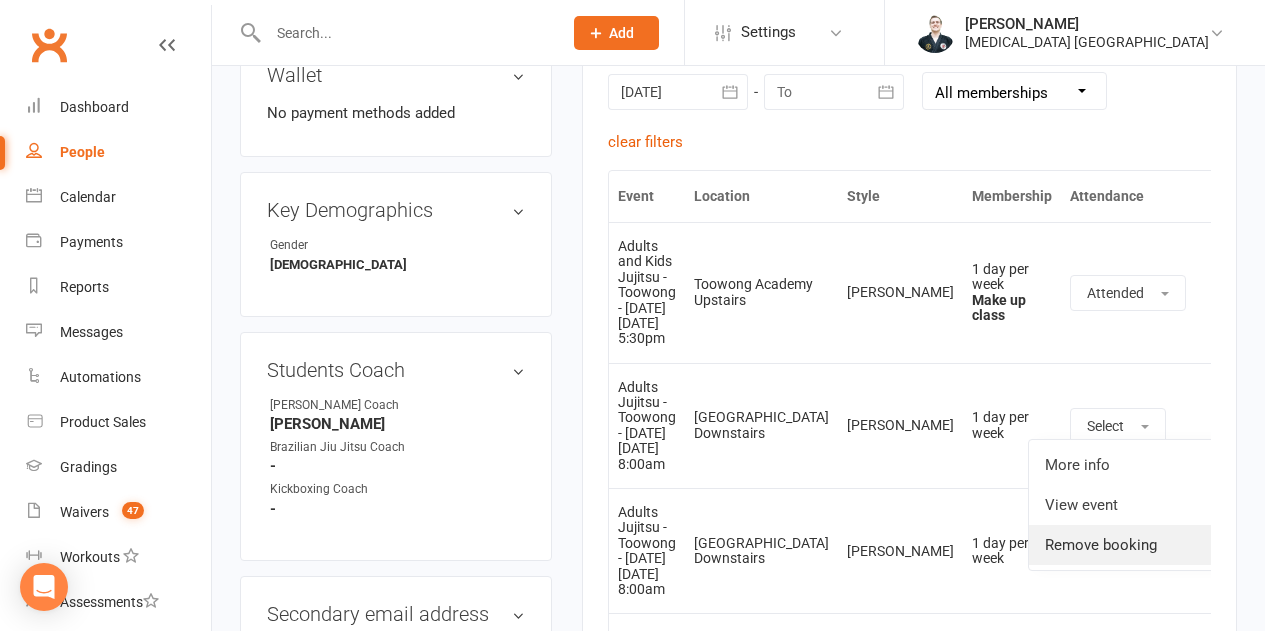 click on "Remove booking" at bounding box center (1128, 545) 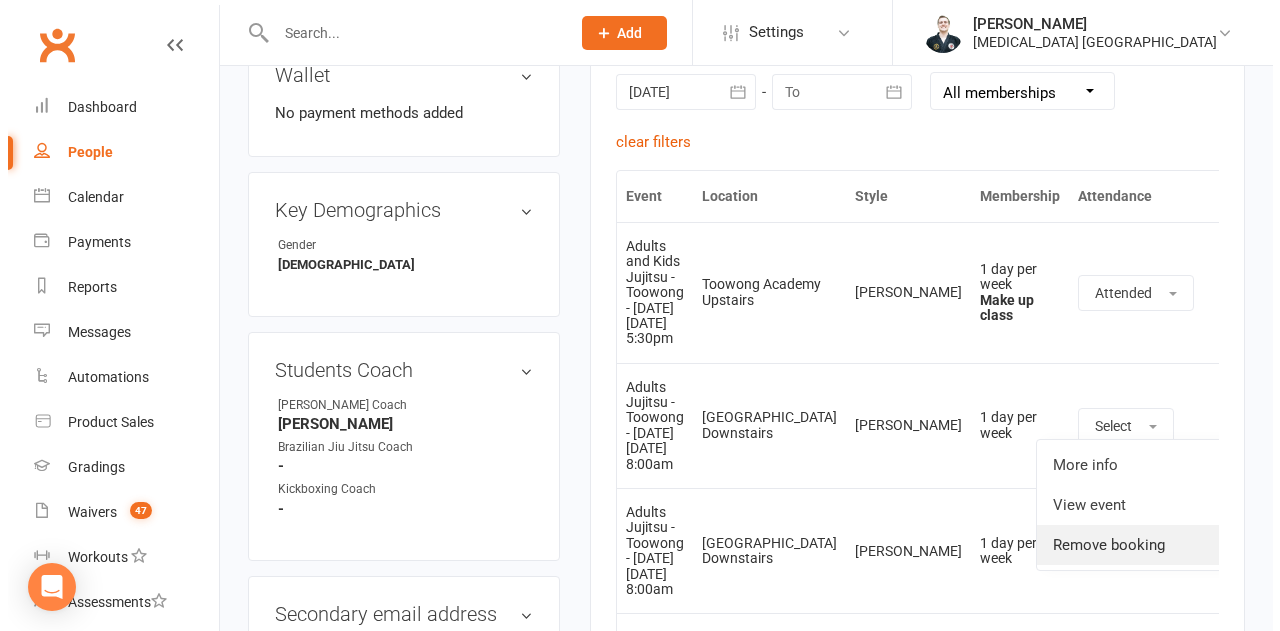 scroll, scrollTop: 876, scrollLeft: 0, axis: vertical 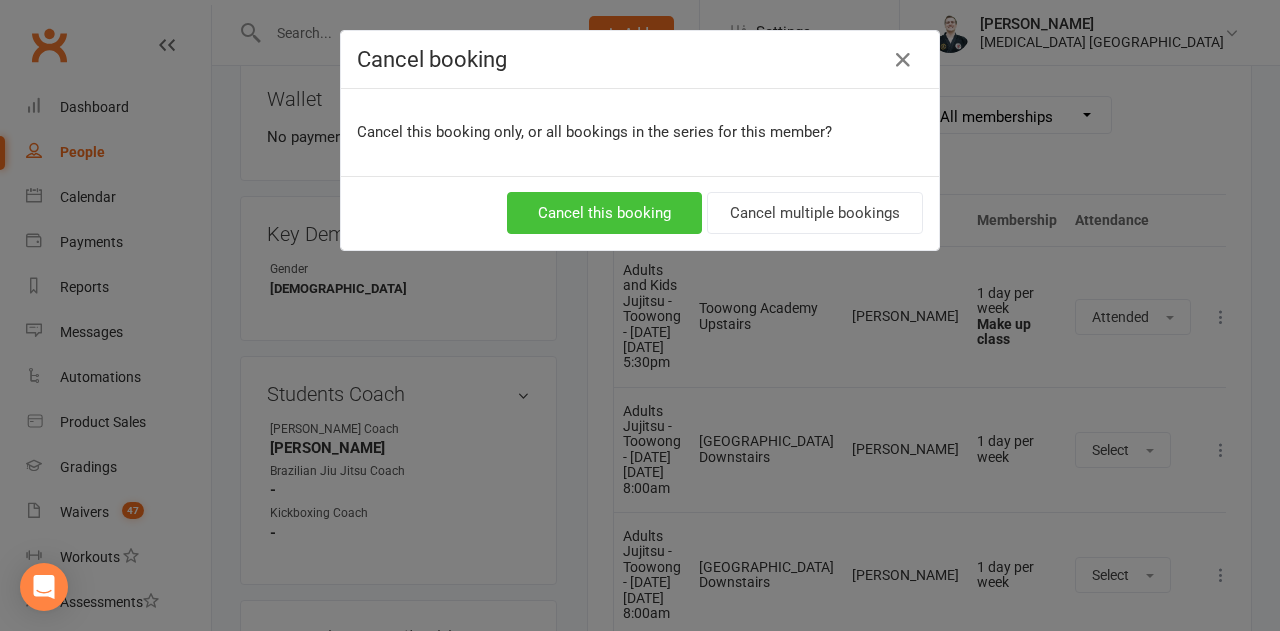 click on "Cancel this booking" at bounding box center (604, 213) 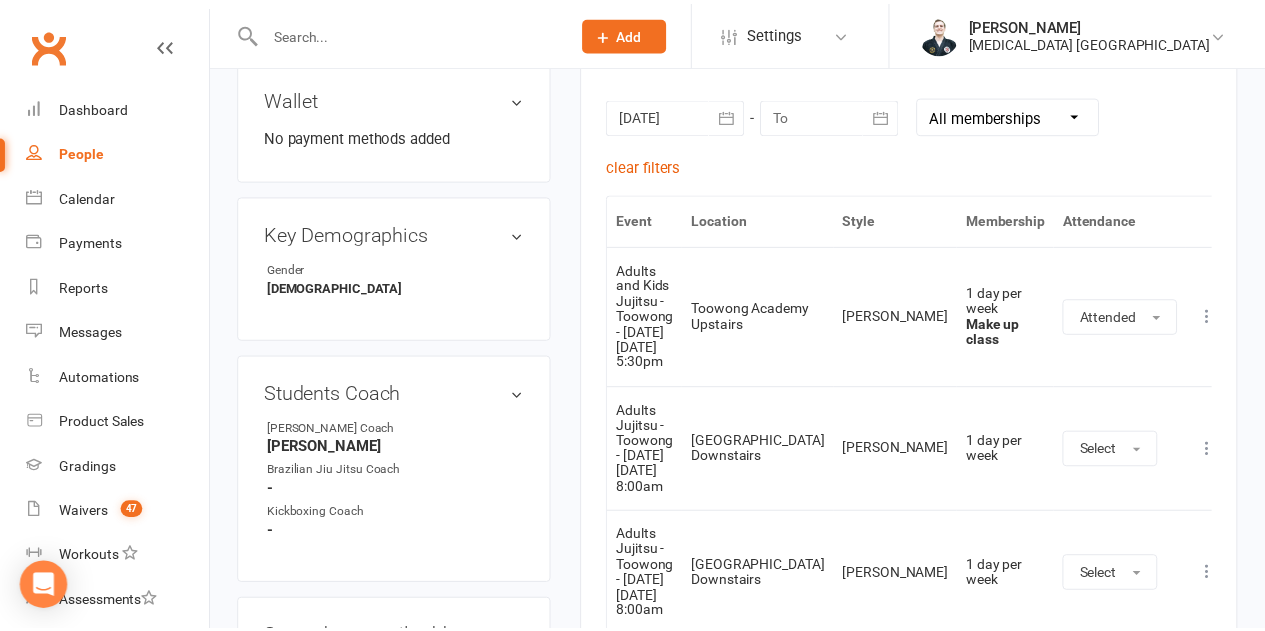 scroll, scrollTop: 900, scrollLeft: 0, axis: vertical 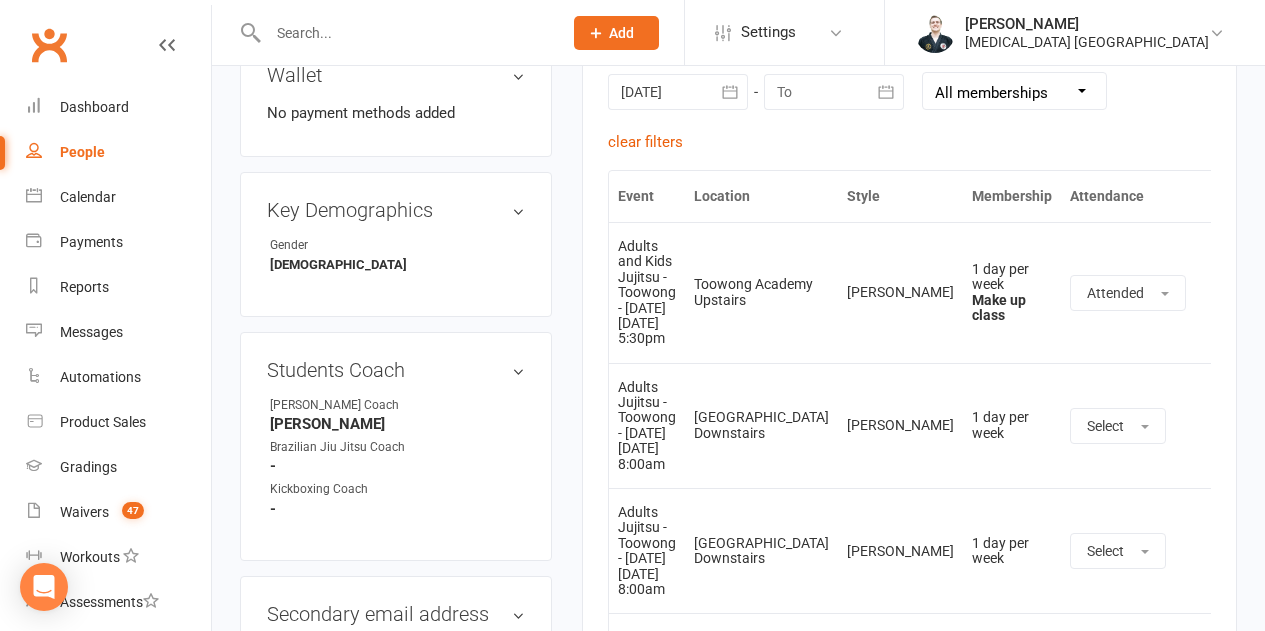 click at bounding box center [678, 92] 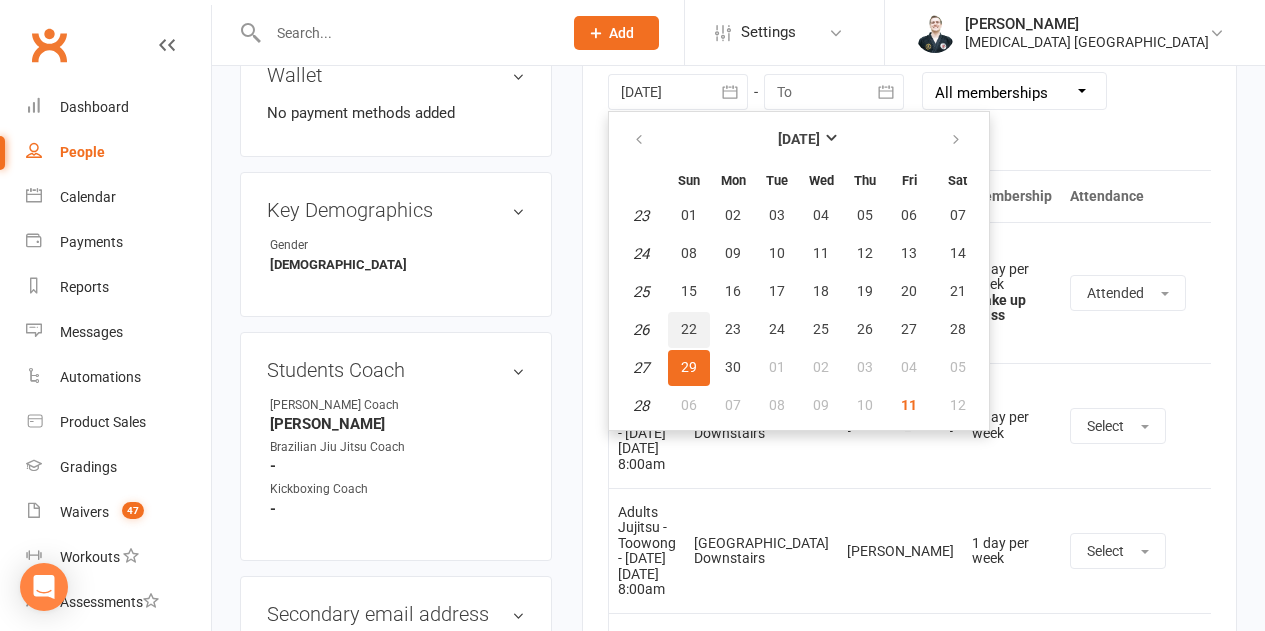 click on "22" at bounding box center (689, 330) 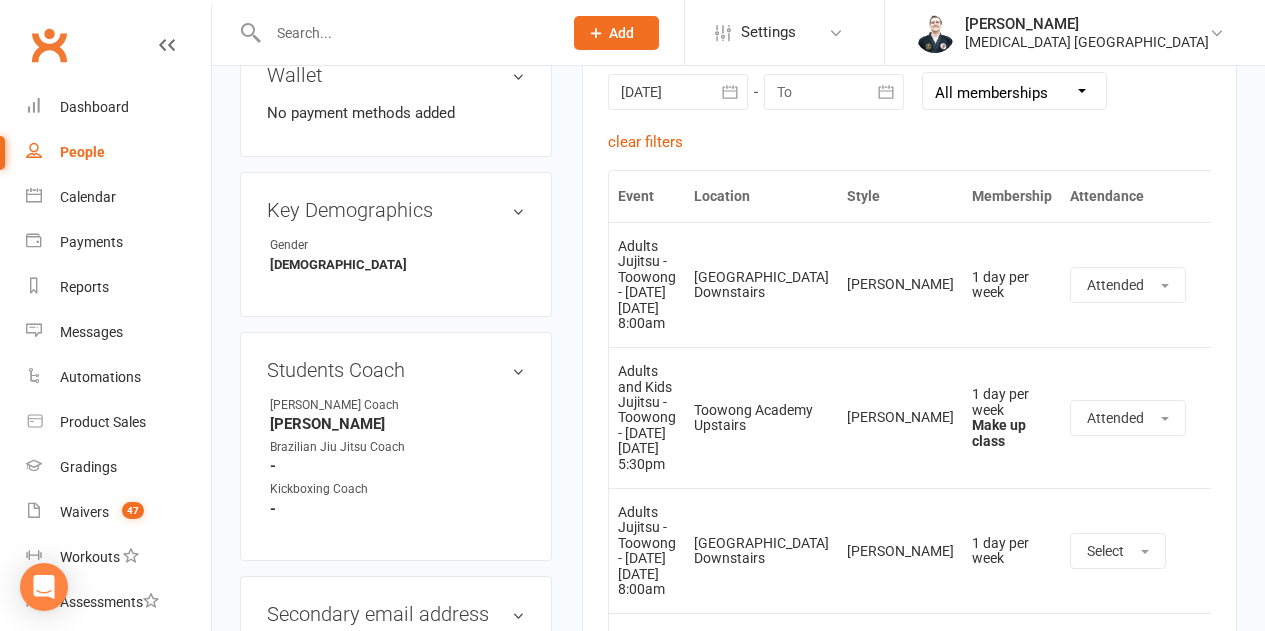 click at bounding box center (678, 92) 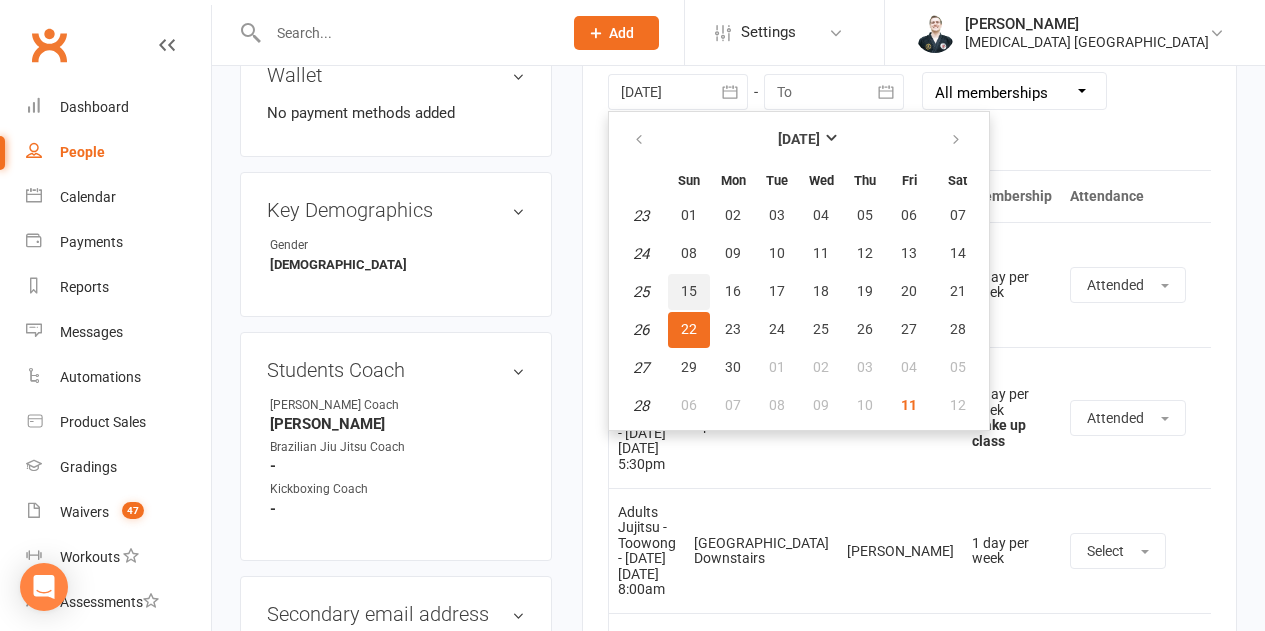 click on "15" at bounding box center [689, 292] 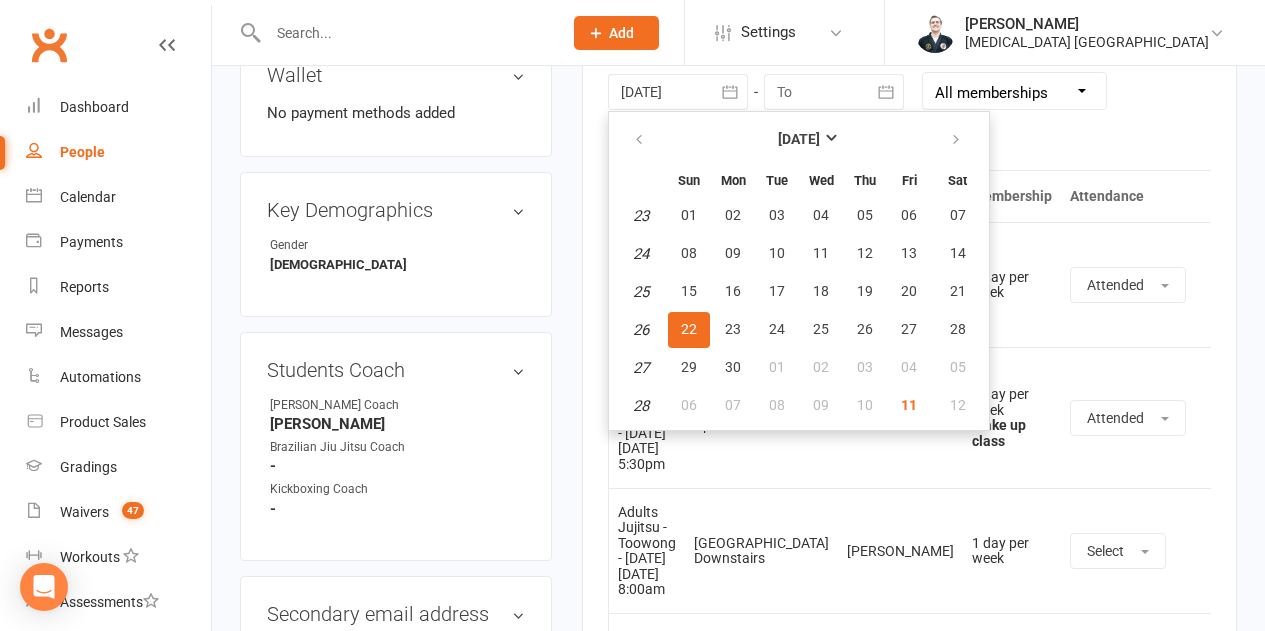 type on "15 Jun 2025" 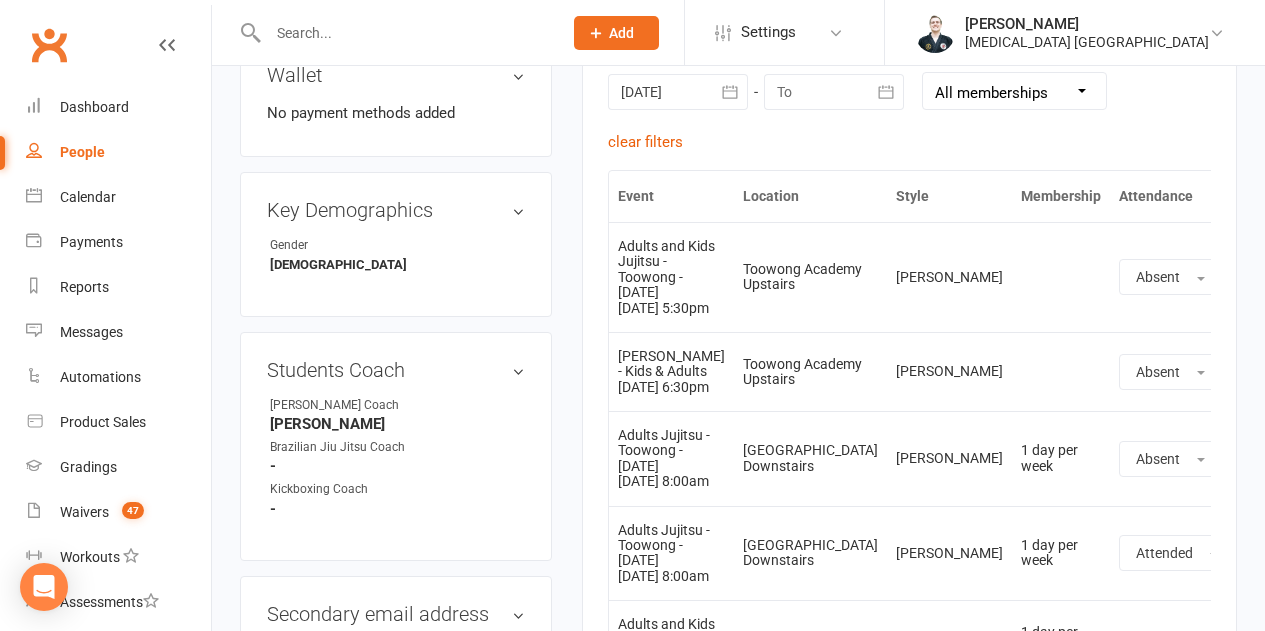 click at bounding box center [1265, 372] 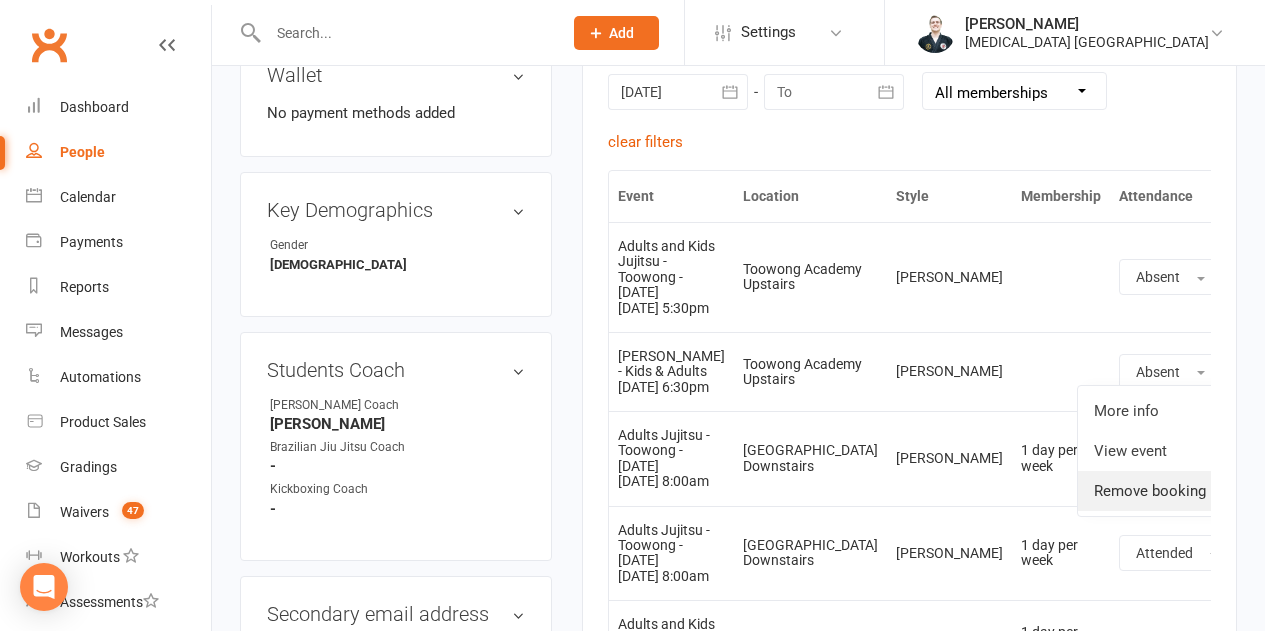 click on "Remove booking" at bounding box center (1177, 491) 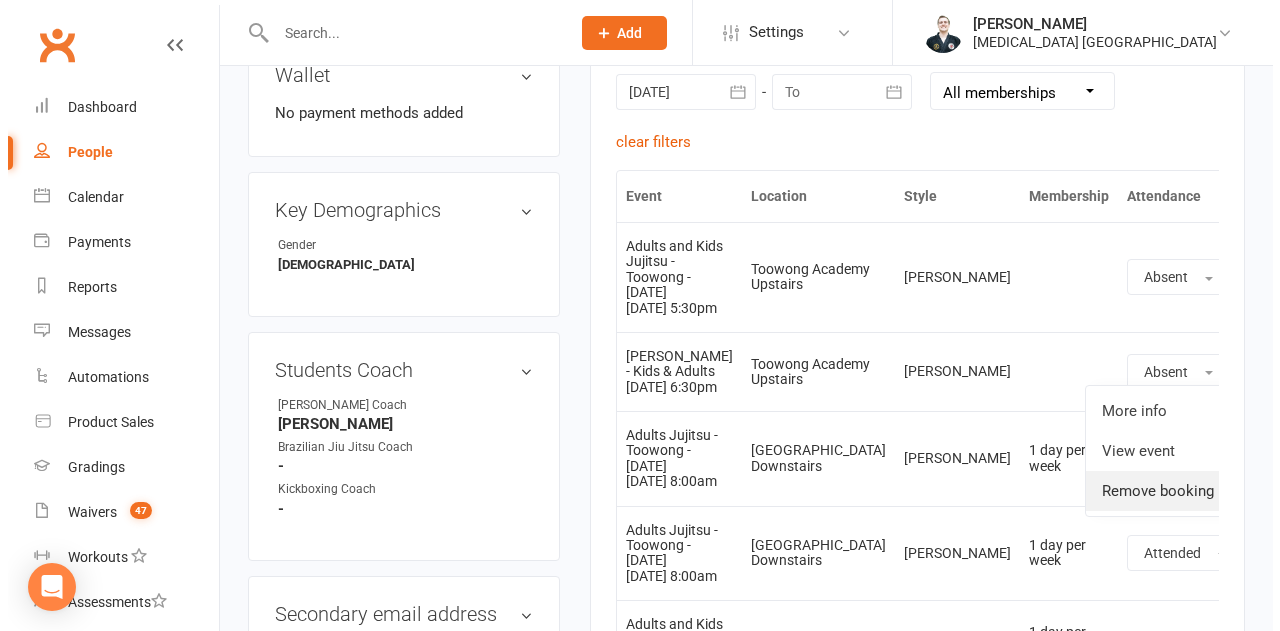 scroll, scrollTop: 876, scrollLeft: 0, axis: vertical 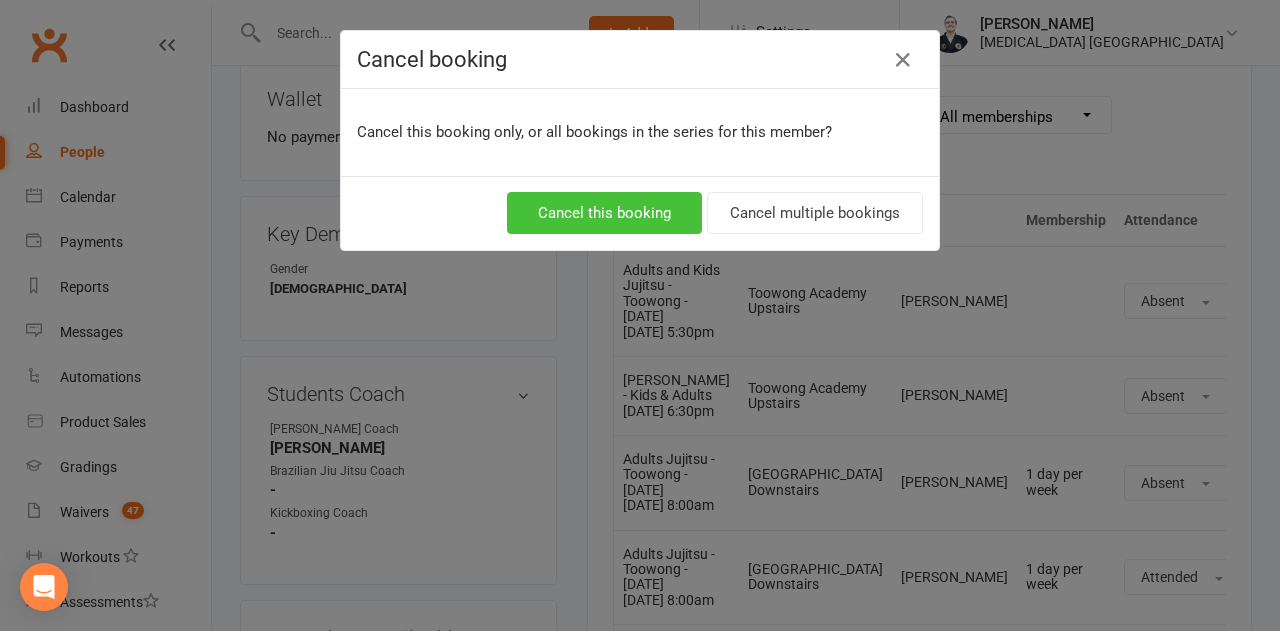 click on "Cancel this booking" at bounding box center [604, 213] 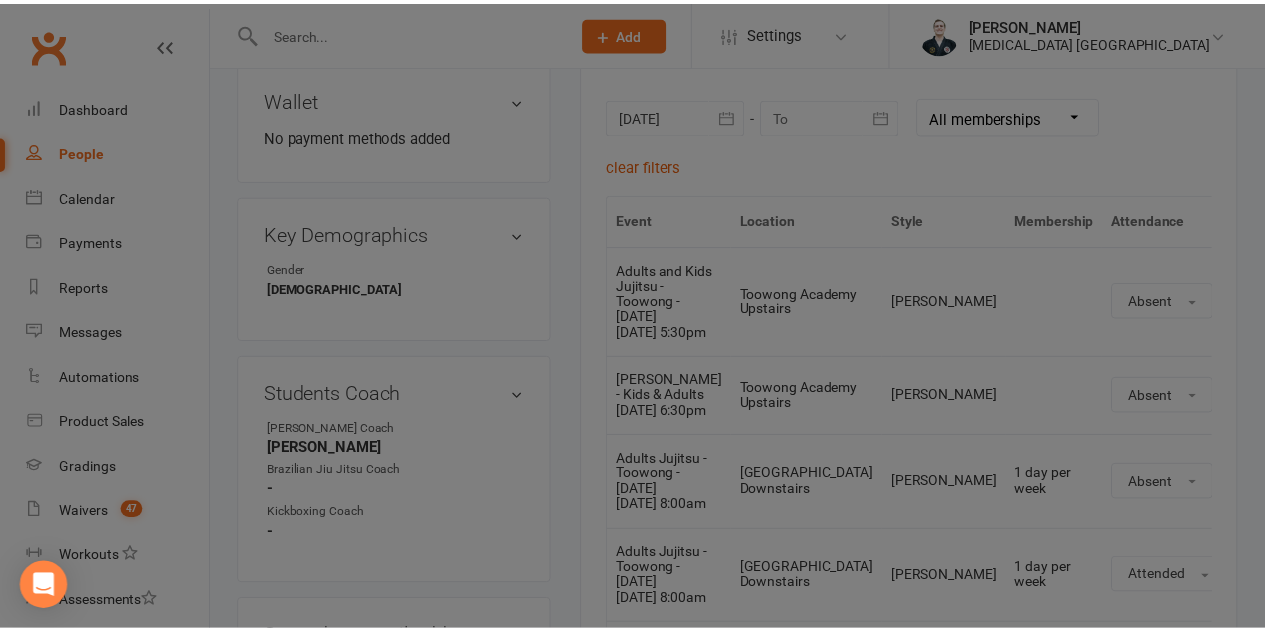 scroll, scrollTop: 900, scrollLeft: 0, axis: vertical 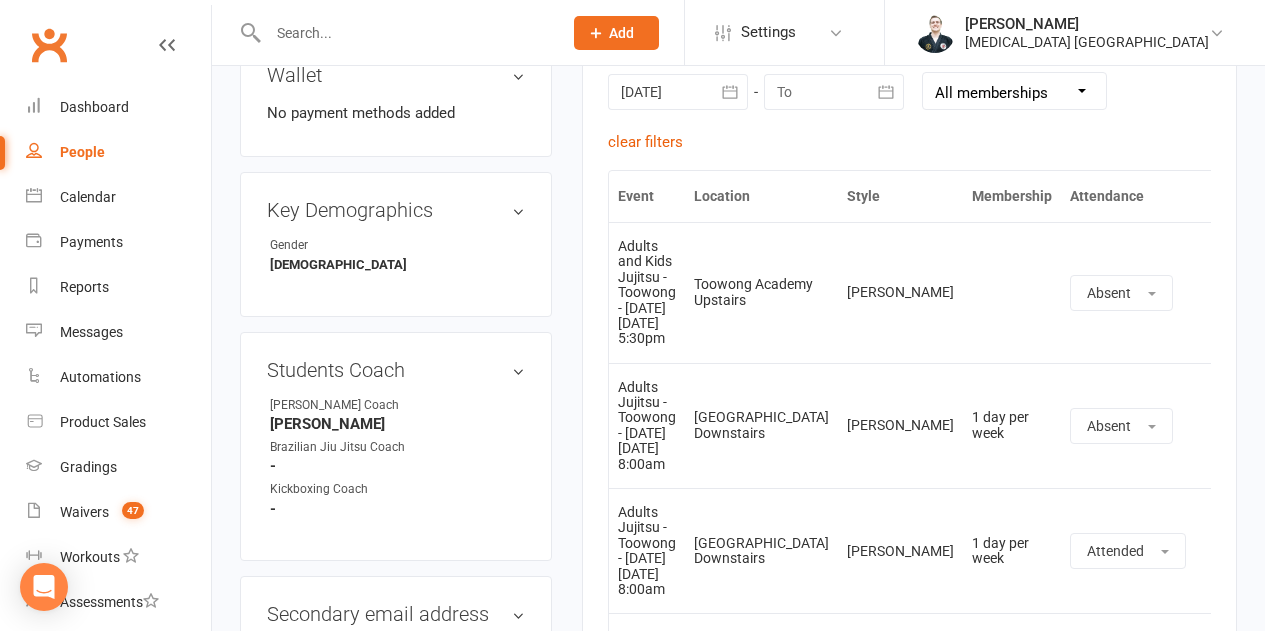 click at bounding box center (1216, 293) 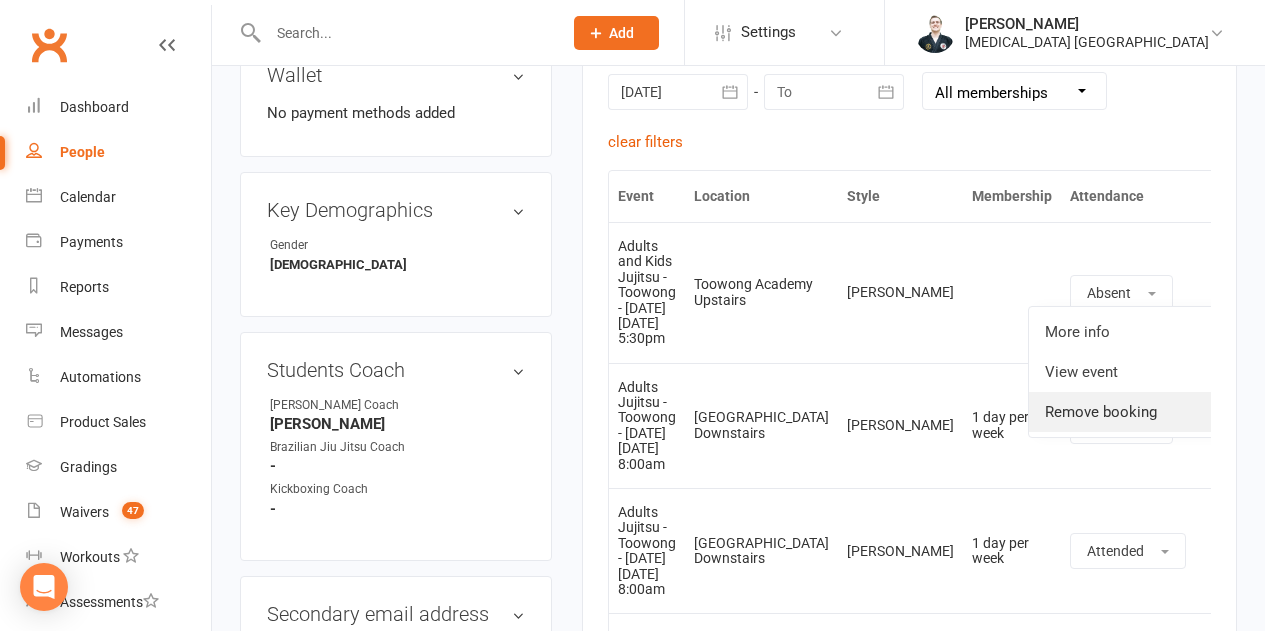 click on "Remove booking" at bounding box center (1128, 412) 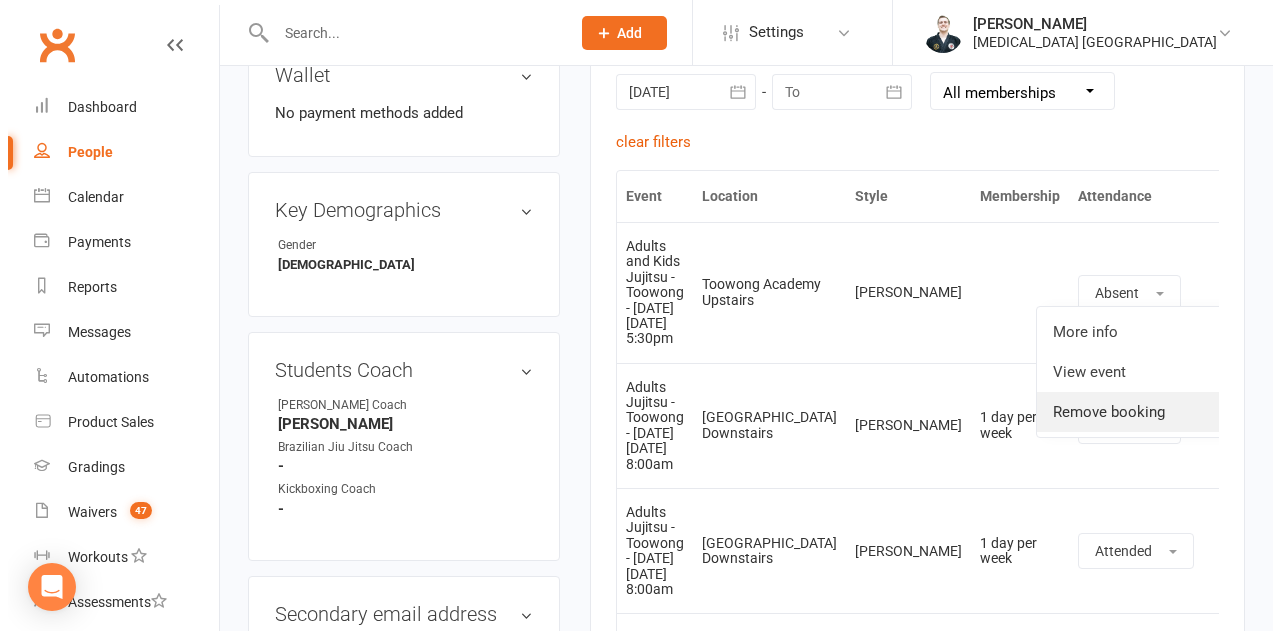 scroll, scrollTop: 876, scrollLeft: 0, axis: vertical 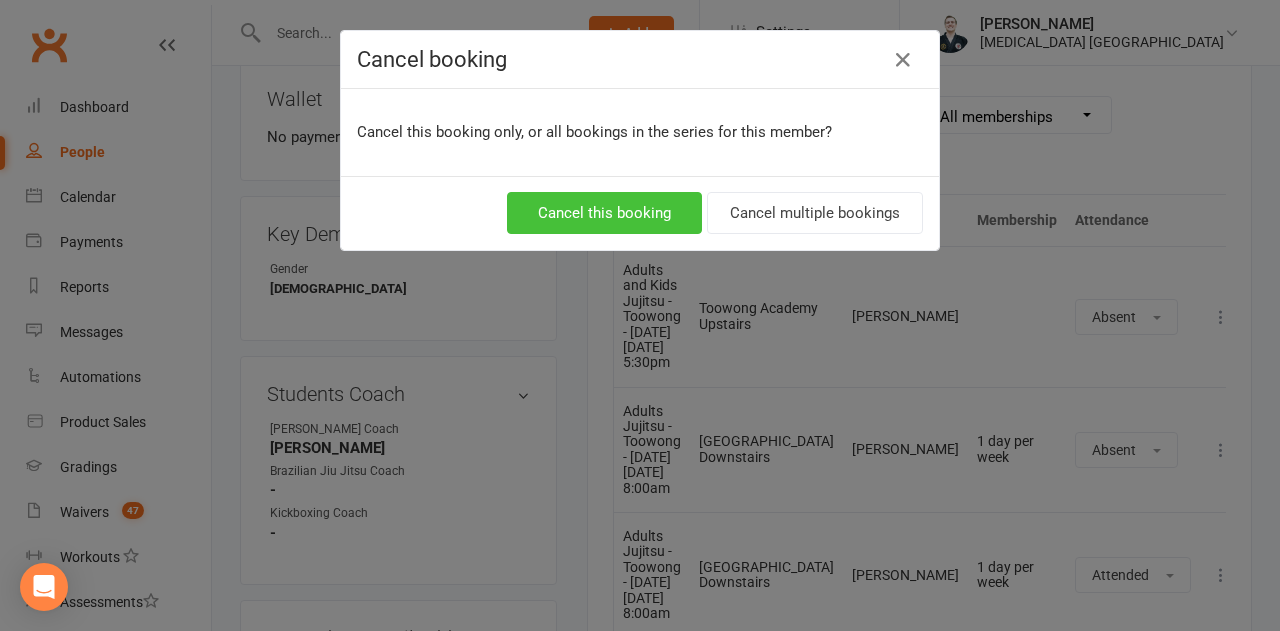 click on "Cancel this booking" at bounding box center [604, 213] 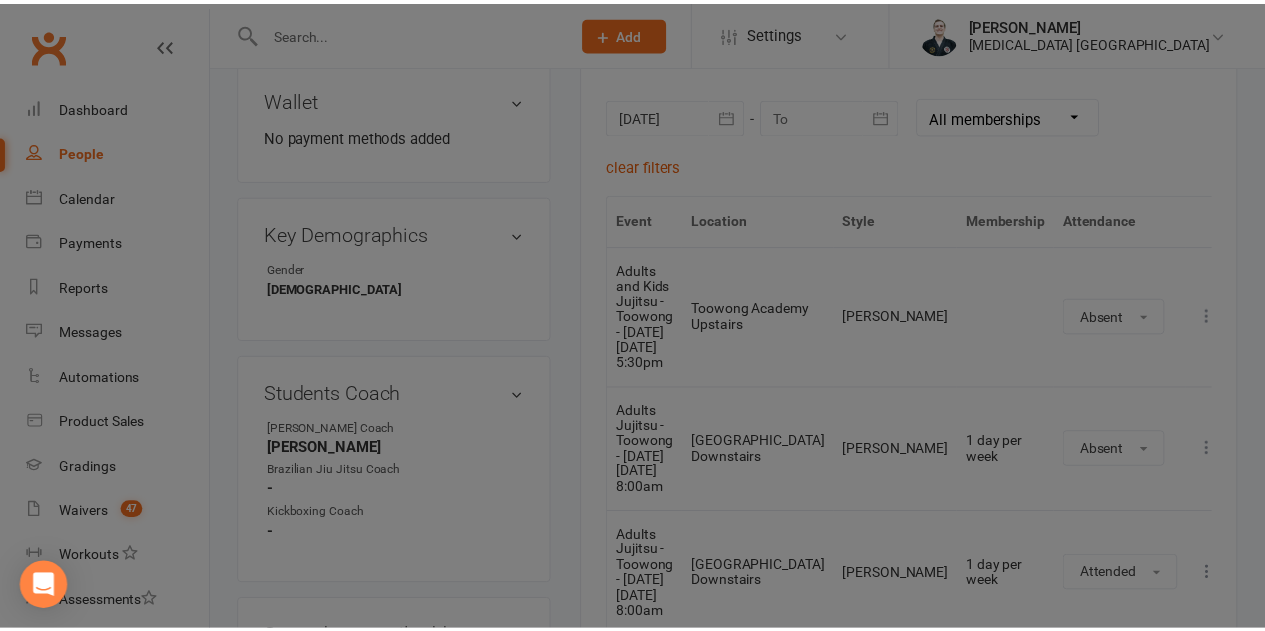 scroll, scrollTop: 900, scrollLeft: 0, axis: vertical 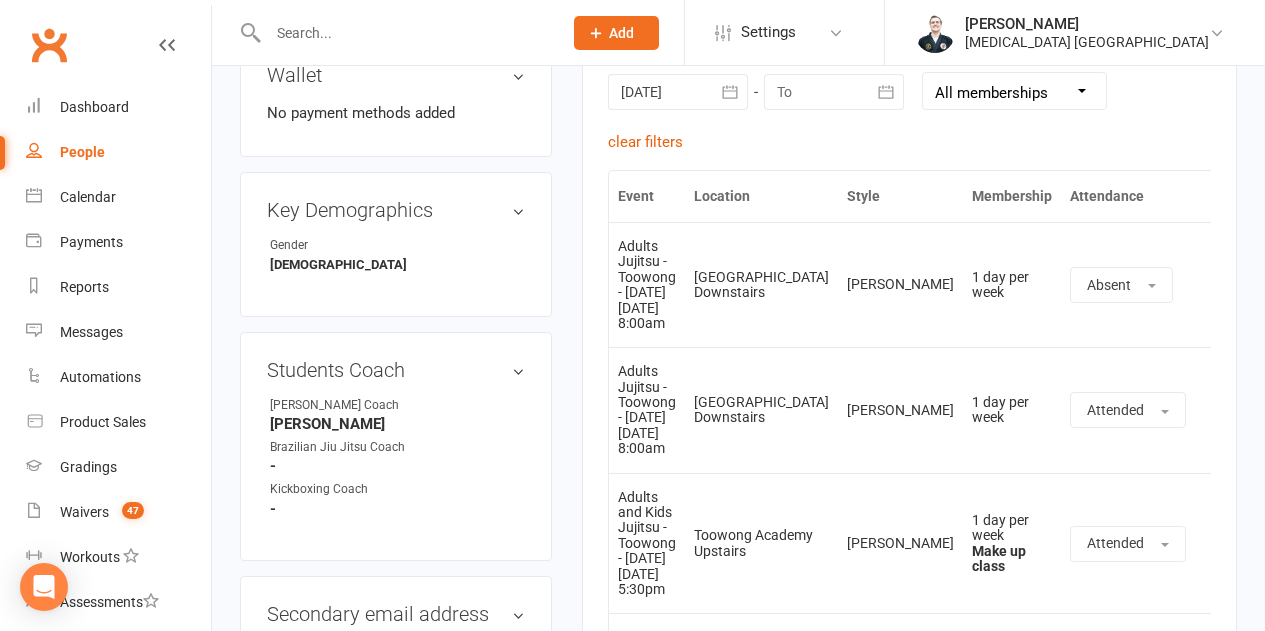 click on "More info View event Remove booking" at bounding box center (1216, 284) 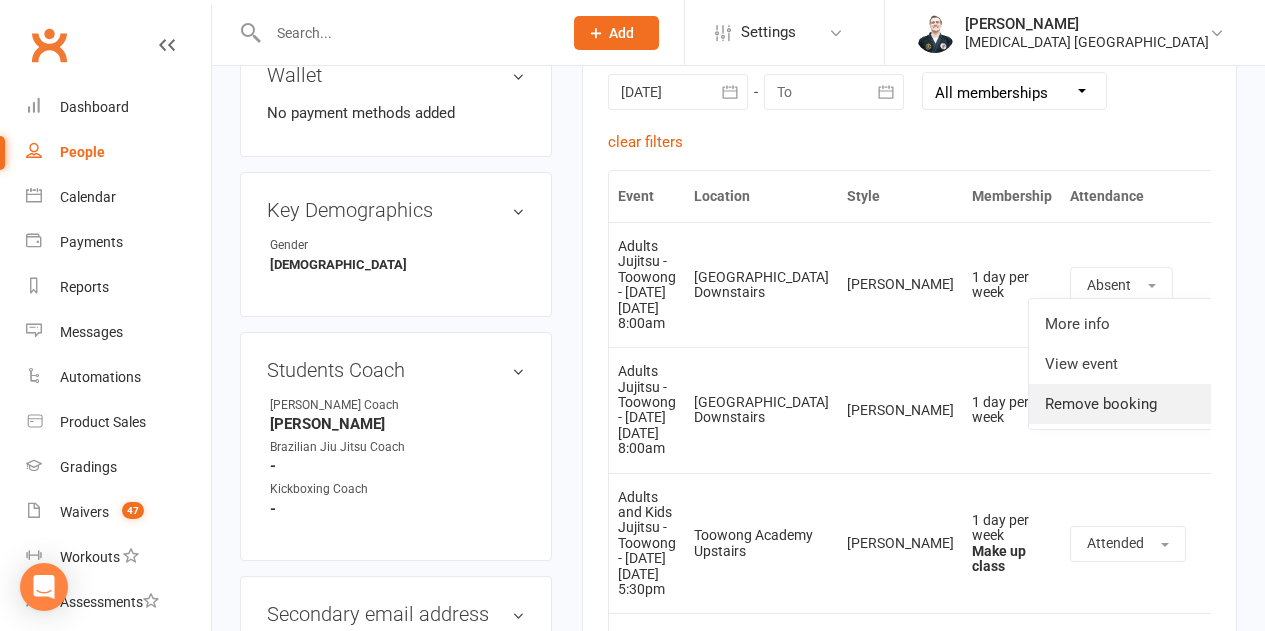 click on "Remove booking" at bounding box center (1128, 404) 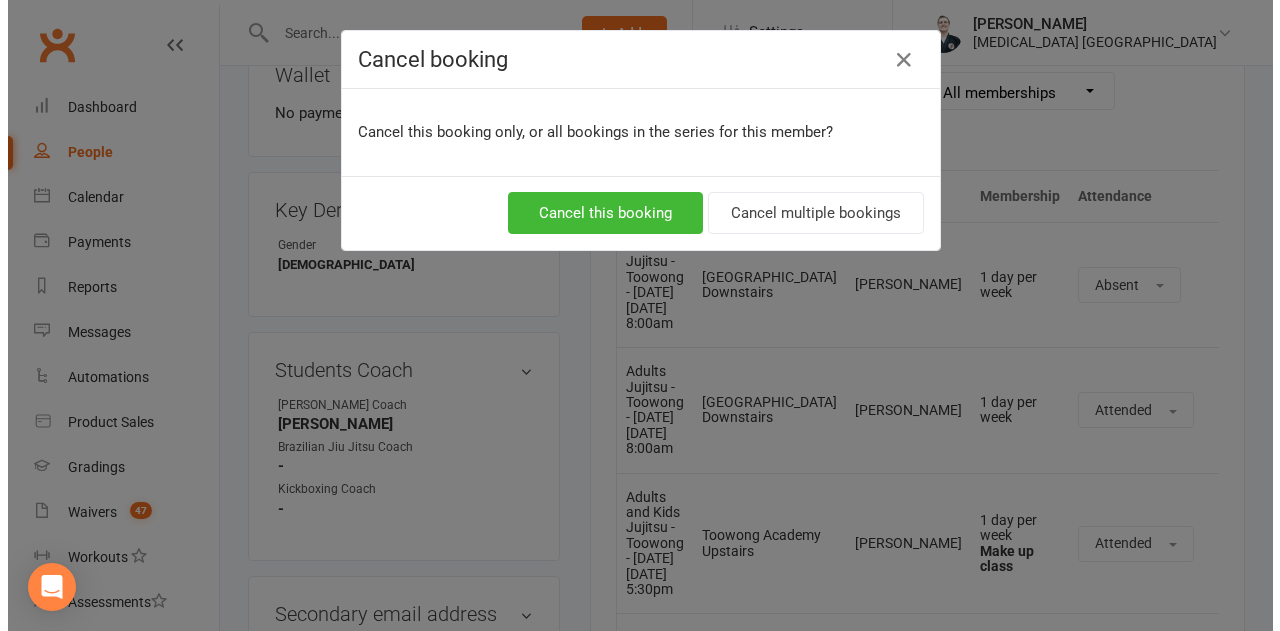 scroll, scrollTop: 876, scrollLeft: 0, axis: vertical 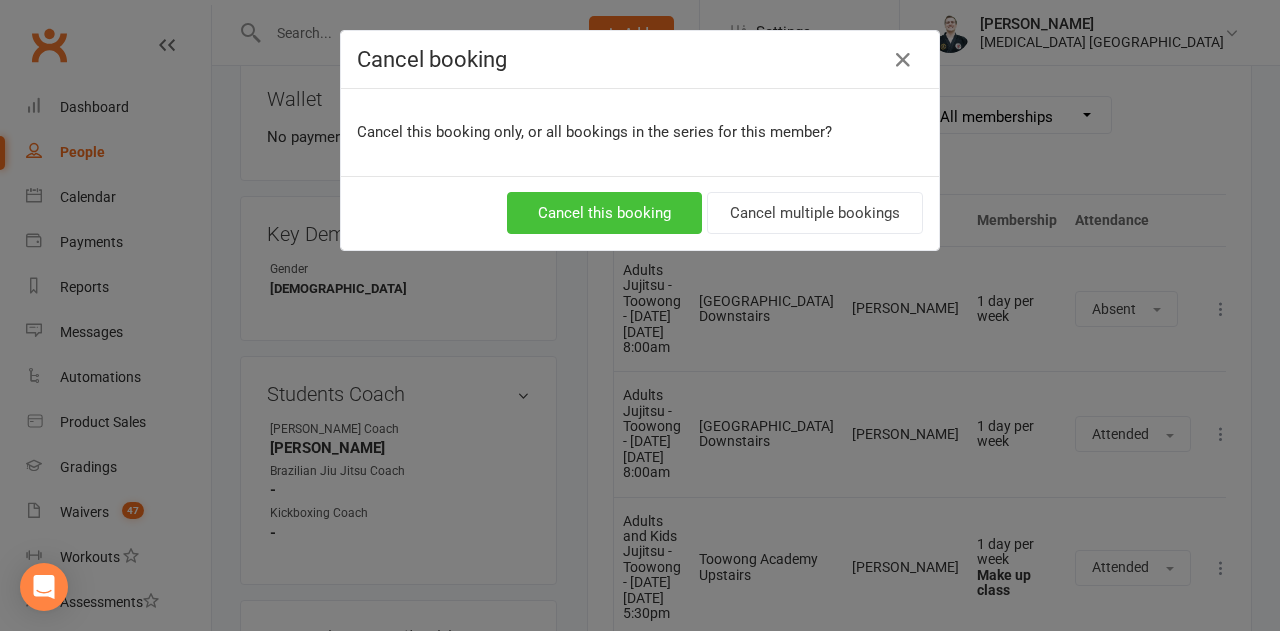 click on "Cancel this booking" at bounding box center [604, 213] 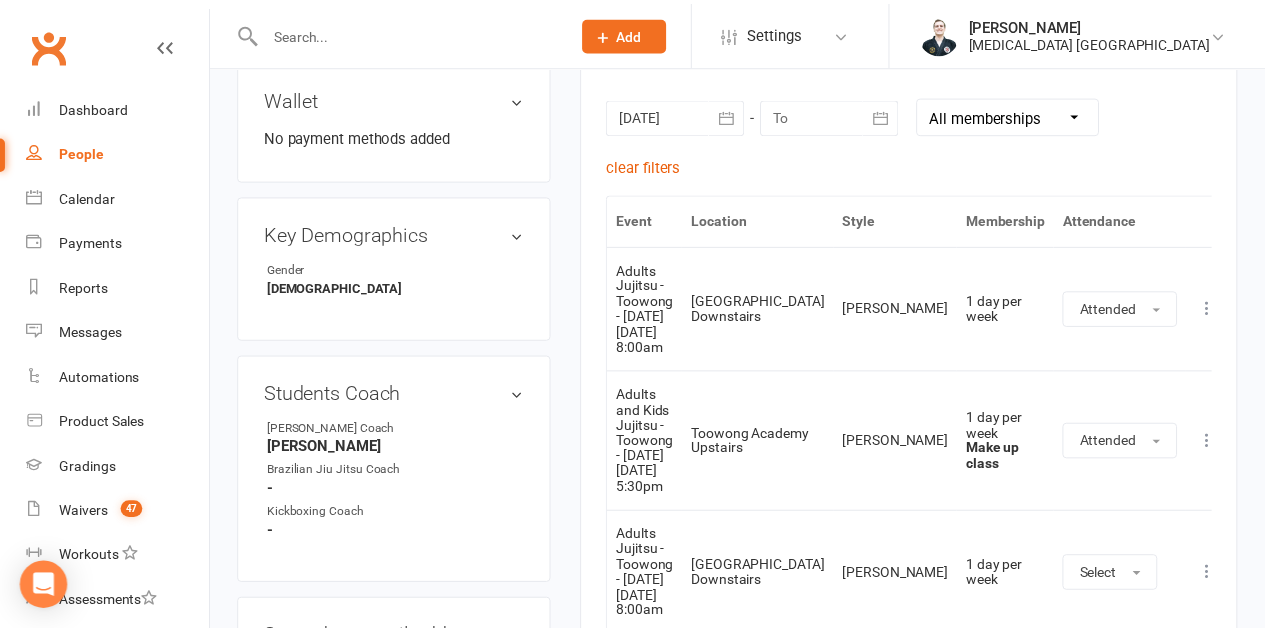 scroll, scrollTop: 900, scrollLeft: 0, axis: vertical 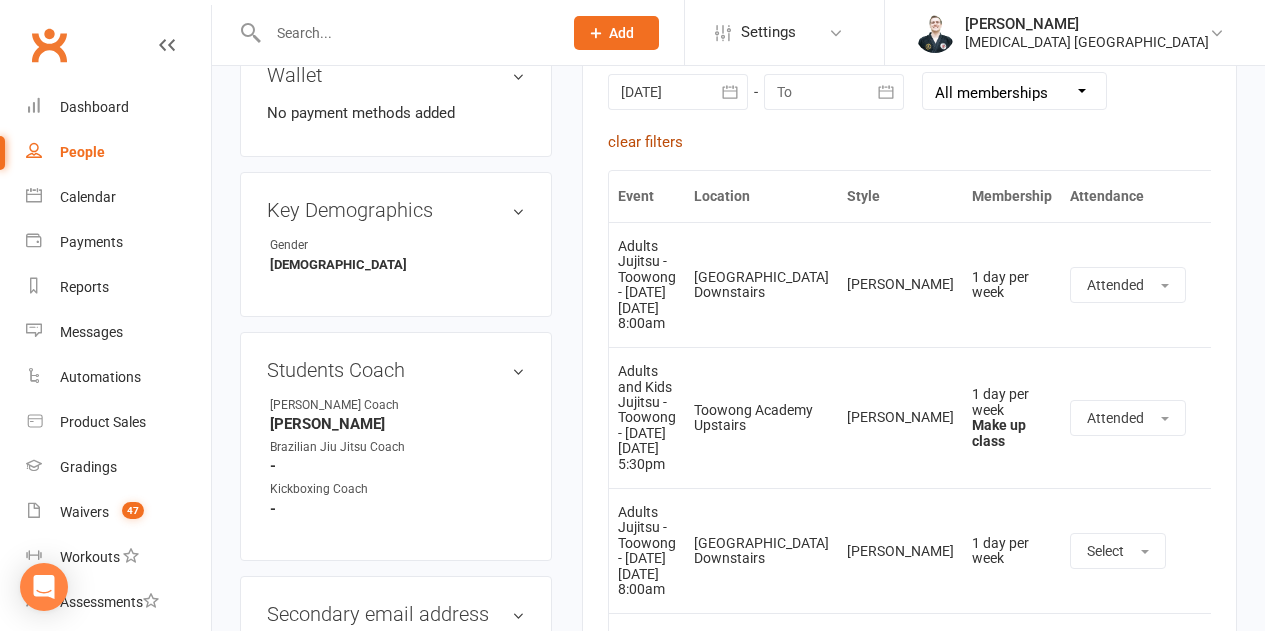click on "clear filters" at bounding box center [645, 142] 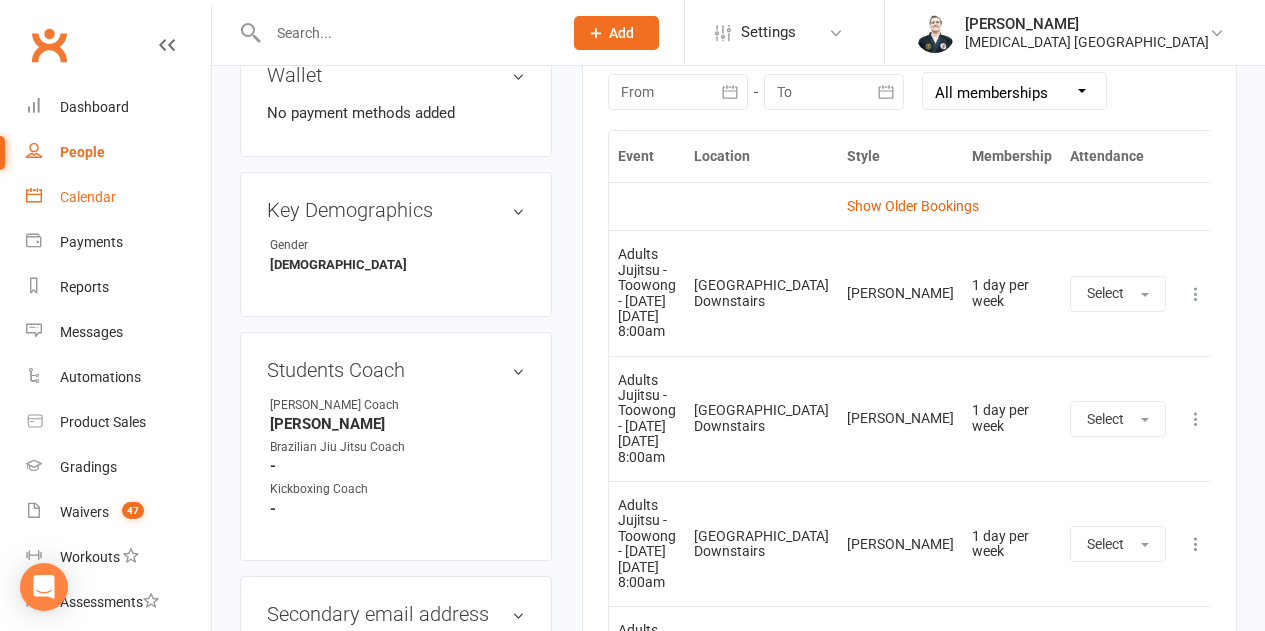 click on "Calendar" at bounding box center (118, 197) 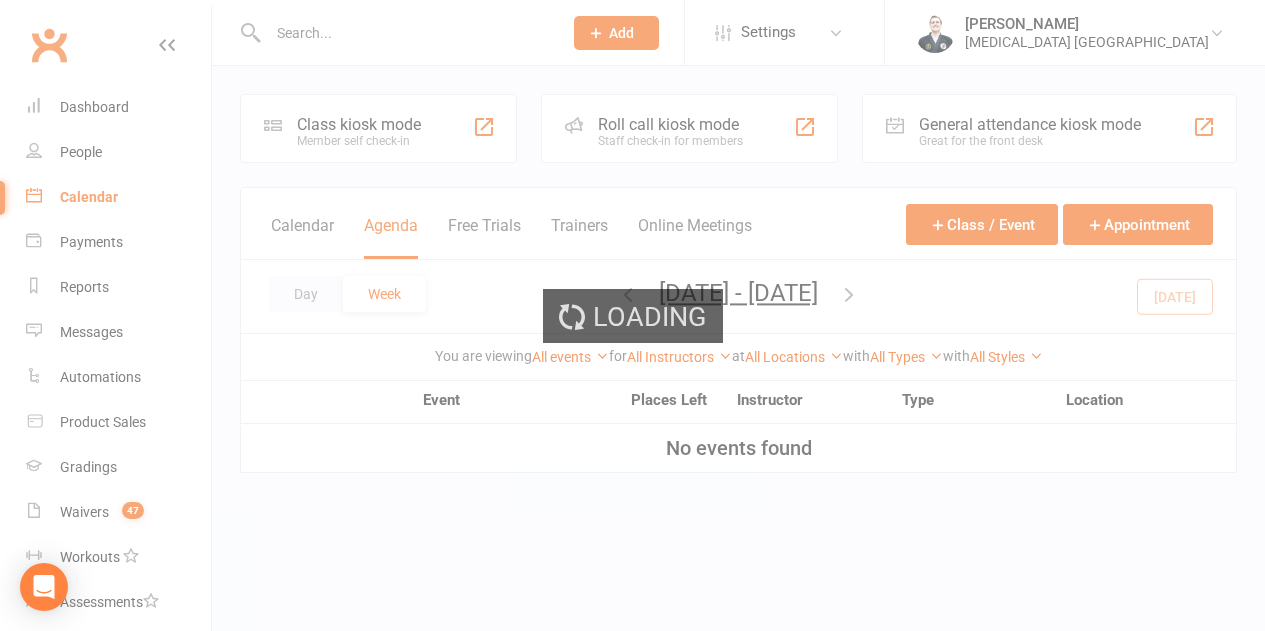 scroll, scrollTop: 0, scrollLeft: 0, axis: both 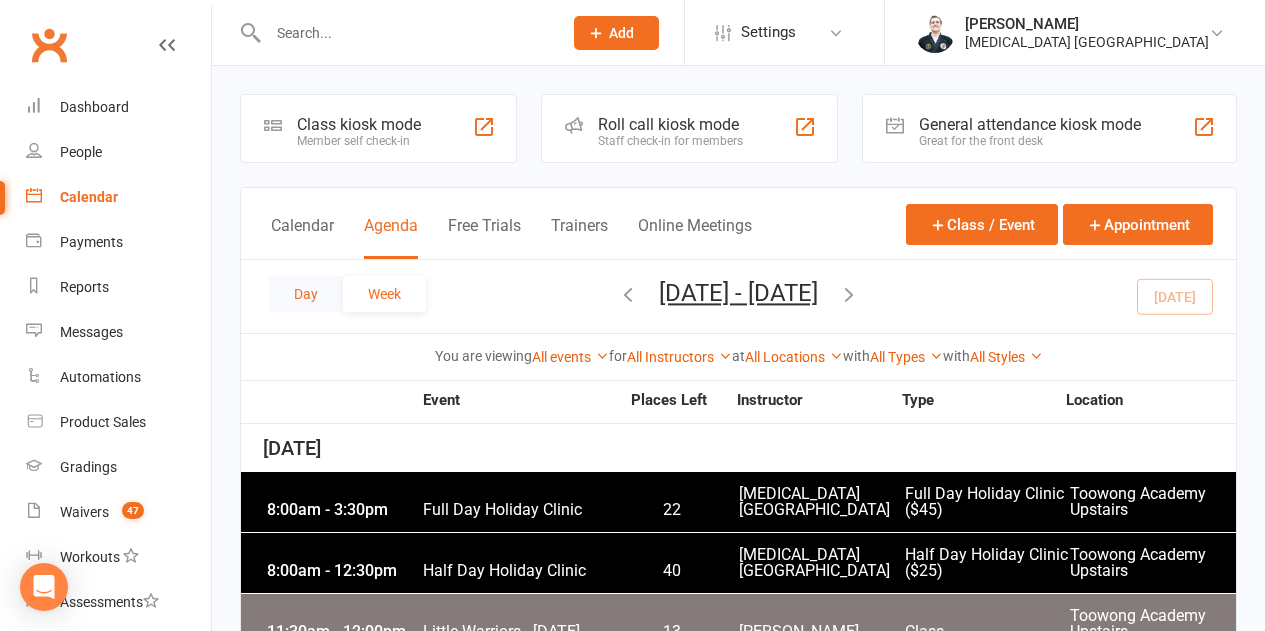 click on "Day" at bounding box center (306, 294) 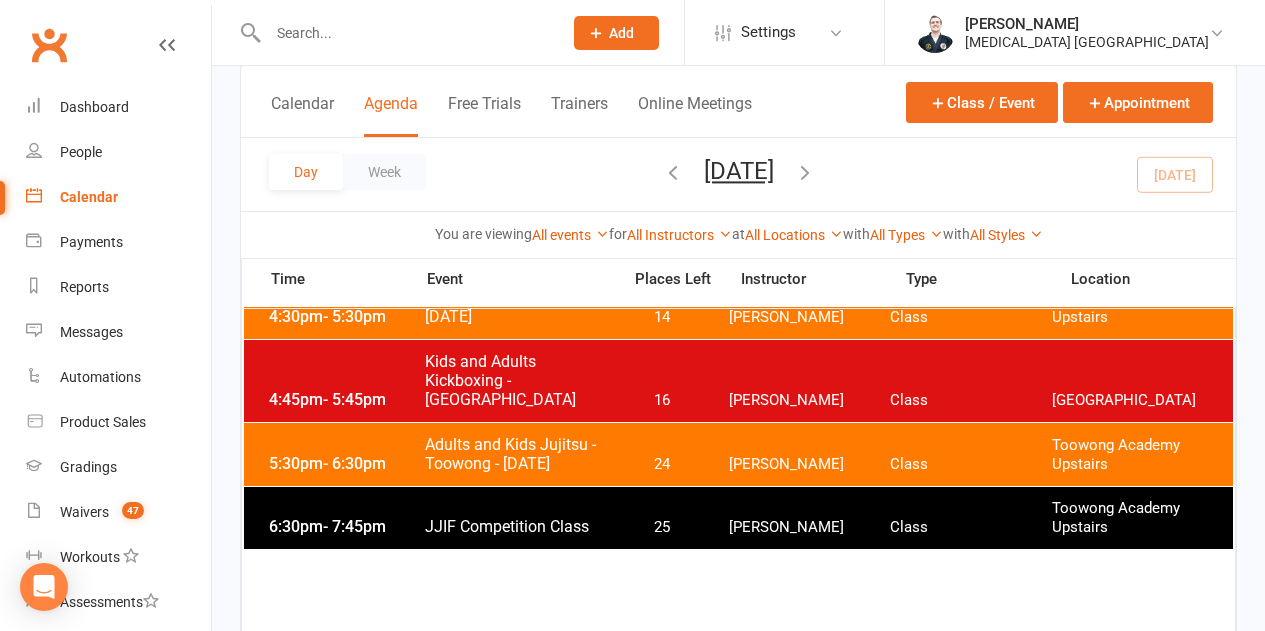 scroll, scrollTop: 800, scrollLeft: 0, axis: vertical 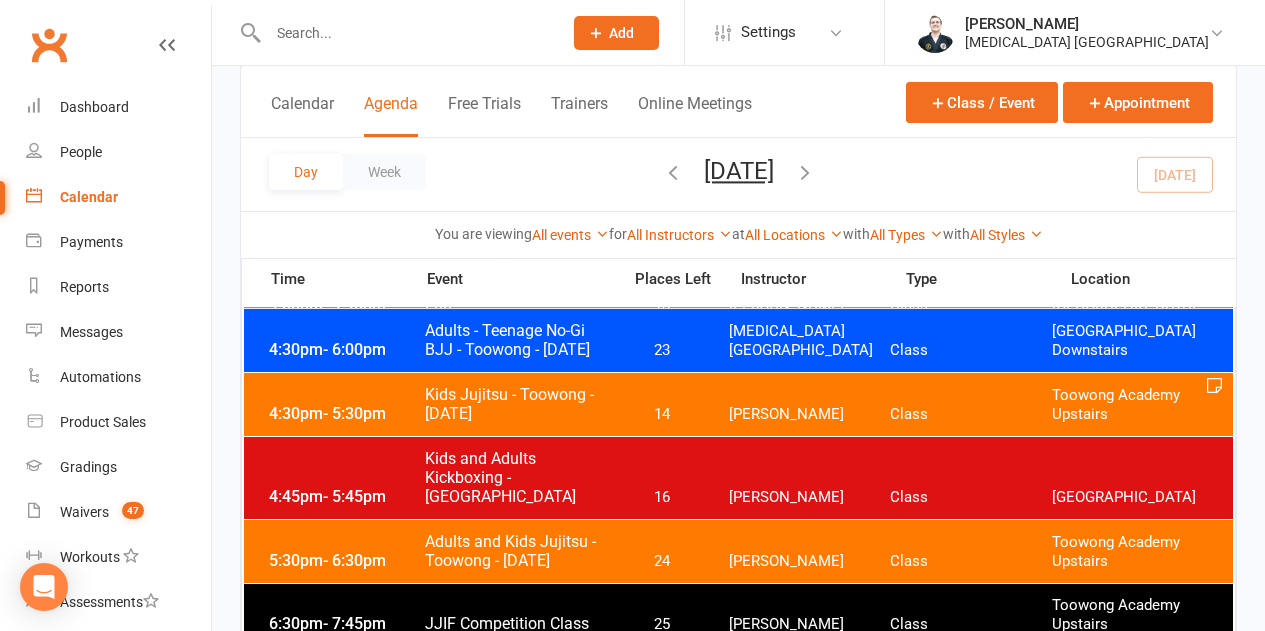 click on "5:30pm  - 6:30pm Adults and Kids Jujitsu - Toowong - Friday 24 Robert Dupont Class Toowong Academy Upstairs" at bounding box center (738, 551) 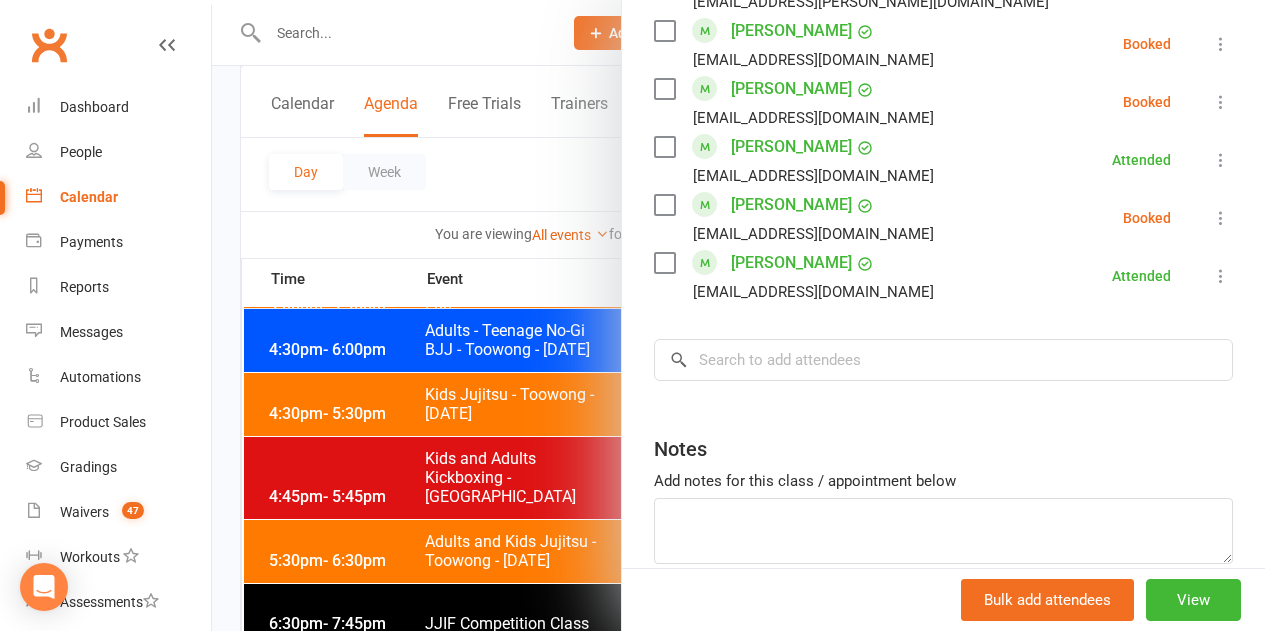 scroll, scrollTop: 1962, scrollLeft: 0, axis: vertical 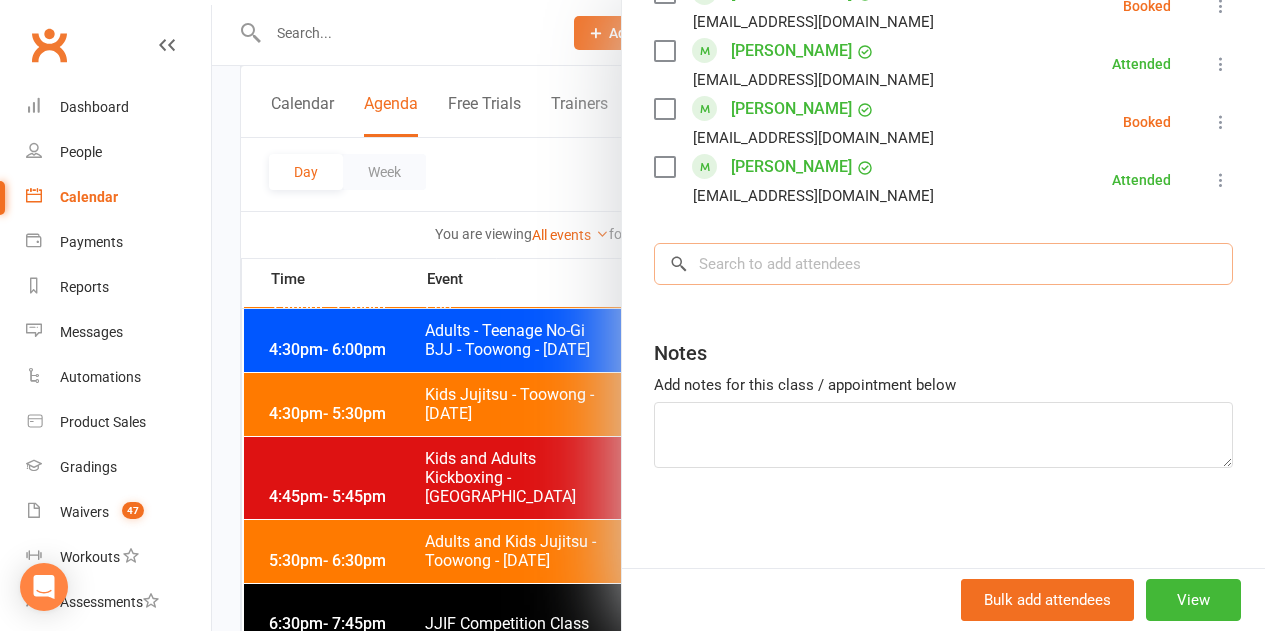 click at bounding box center [943, 264] 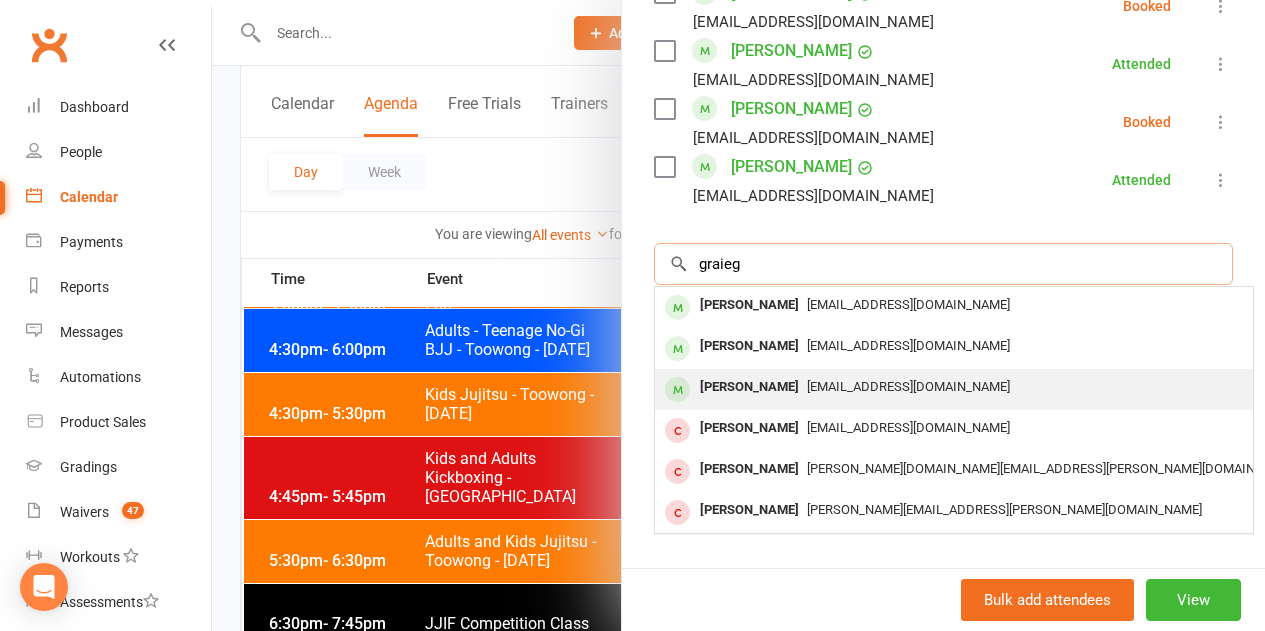 type on "graieg" 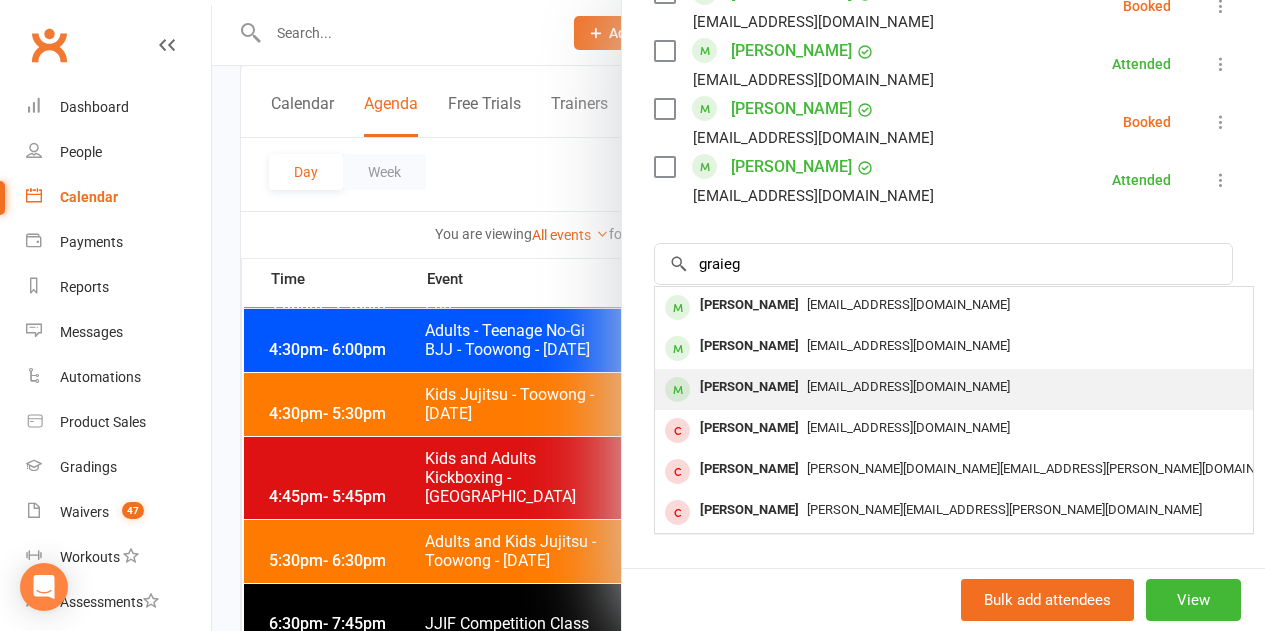 click on "Charlotte Graieg" at bounding box center (749, 387) 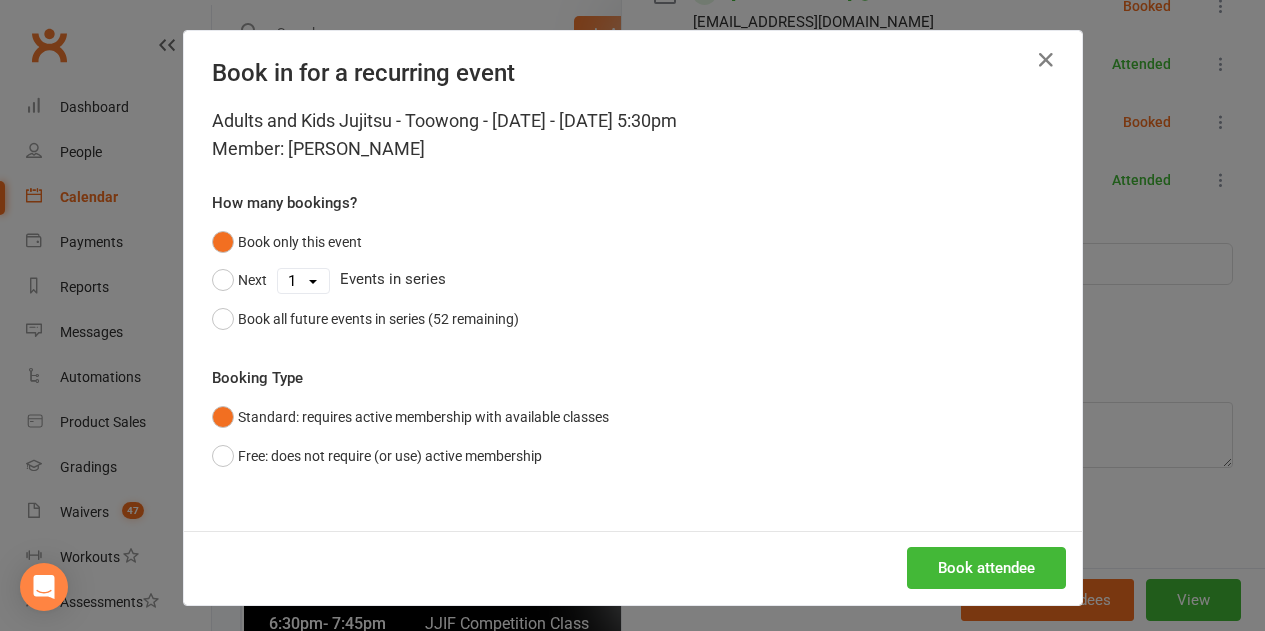 click on "Book in for a recurring event Adults and Kids Jujitsu - Toowong - Friday - Jul 11, 2025 5:30pm Member: Charlotte Graieg How many bookings? Book only this event Next 1 2 3 4 5 6 7 8 9 10 11 12 13 14 15 16 17 18 19 20 21 22 23 24 25 26 27 28 29 30 31 32 33 34 35 36 37 38 39 40 41 42 43 44 45 46 47 48 49 50 51 52 Events in series Book all future events in series (52 remaining) Booking Type Standard: requires active membership with available classes Free: does not require (or use) active membership Book attendee" at bounding box center (632, 315) 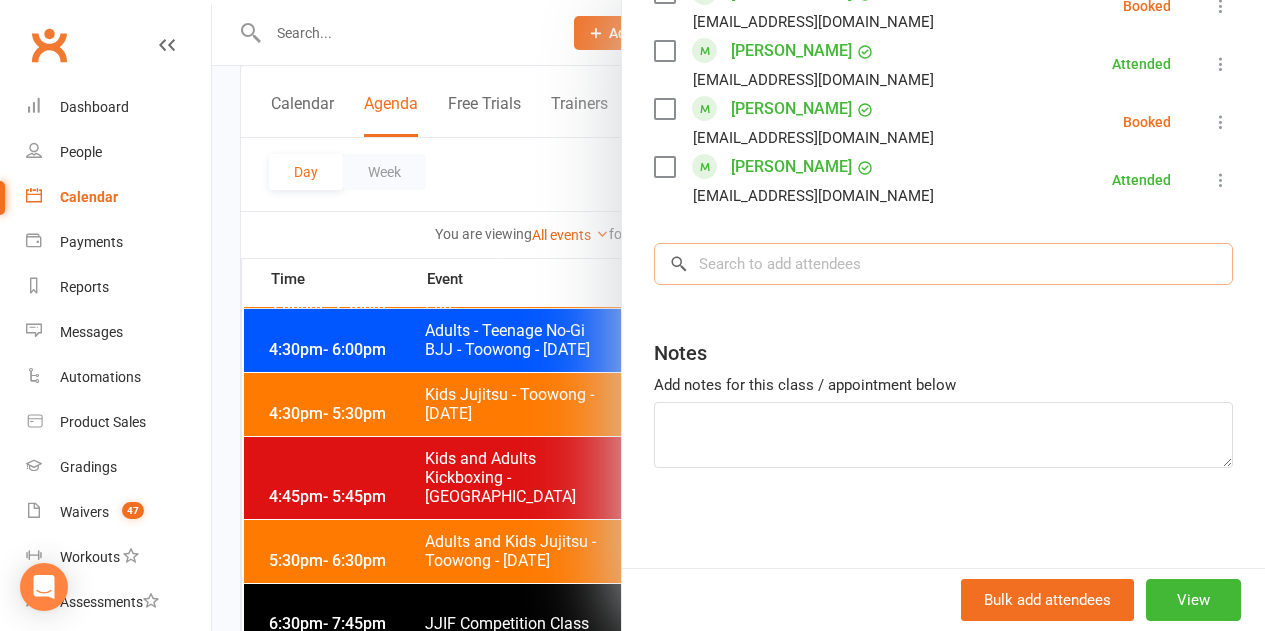 click at bounding box center (943, 264) 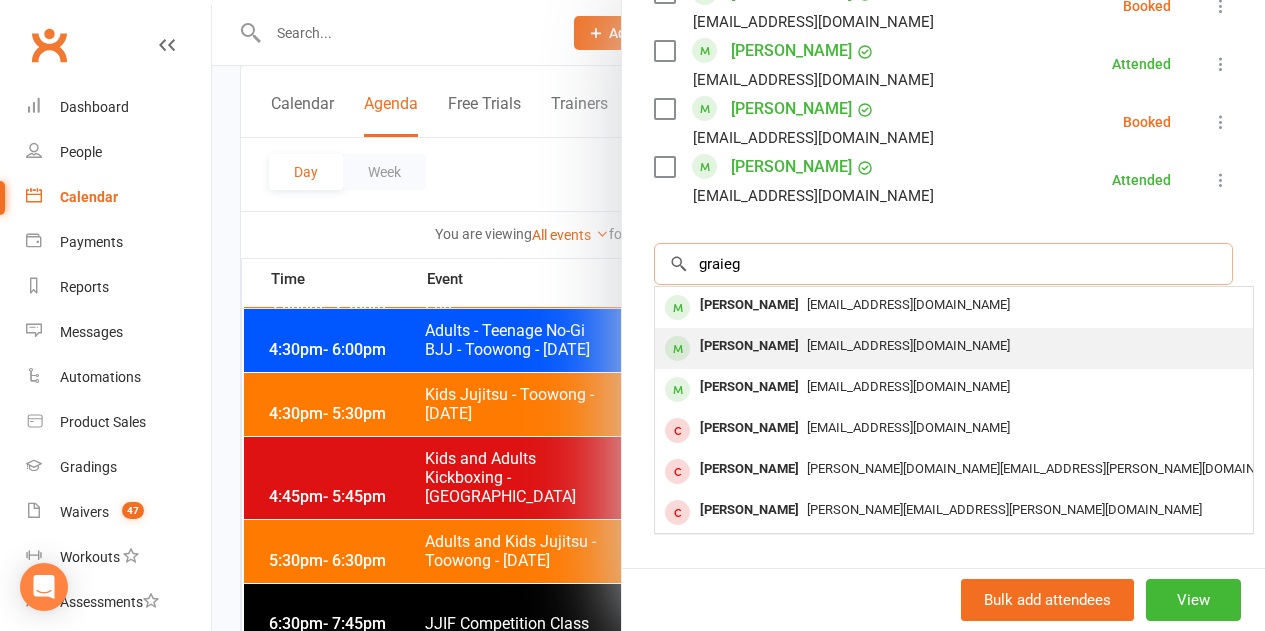 type on "graieg" 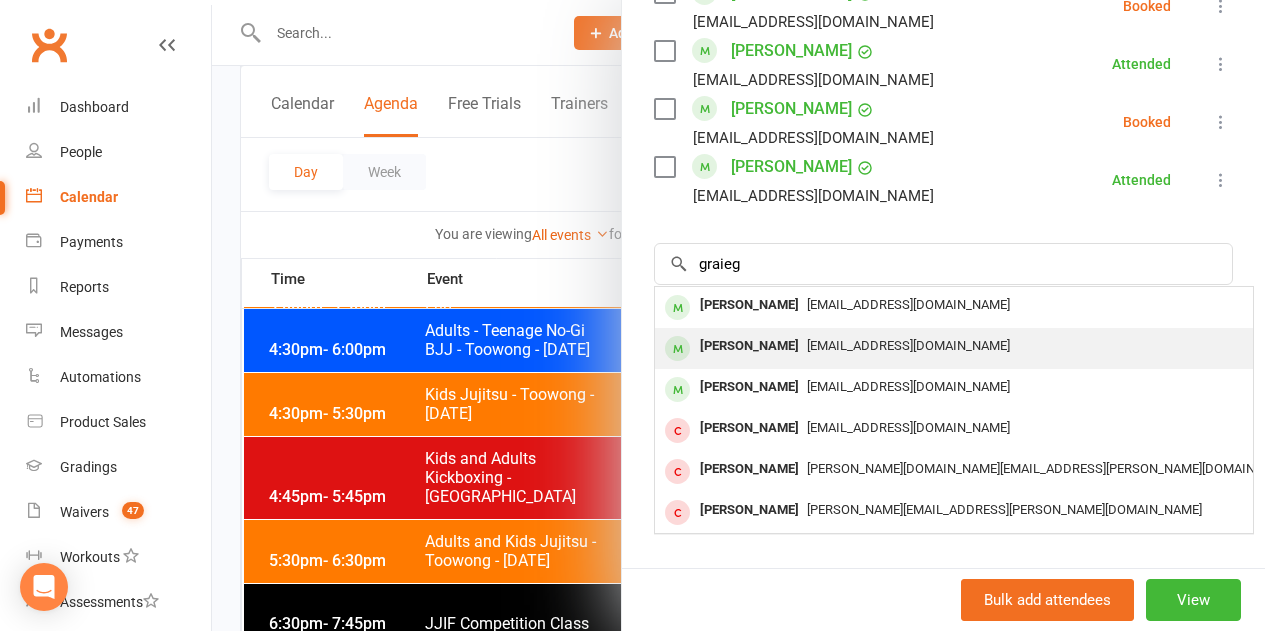 click on "James Graieg wgraieg@watpac.com.au" at bounding box center (954, 348) 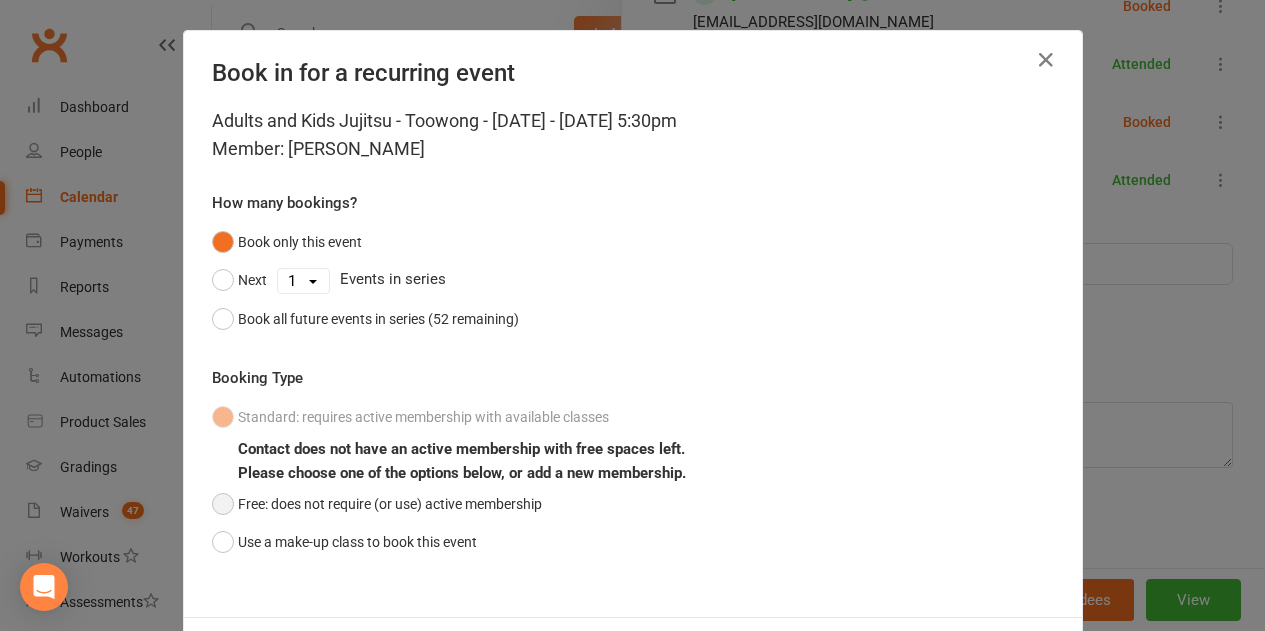 drag, startPoint x: 416, startPoint y: 492, endPoint x: 472, endPoint y: 486, distance: 56.32051 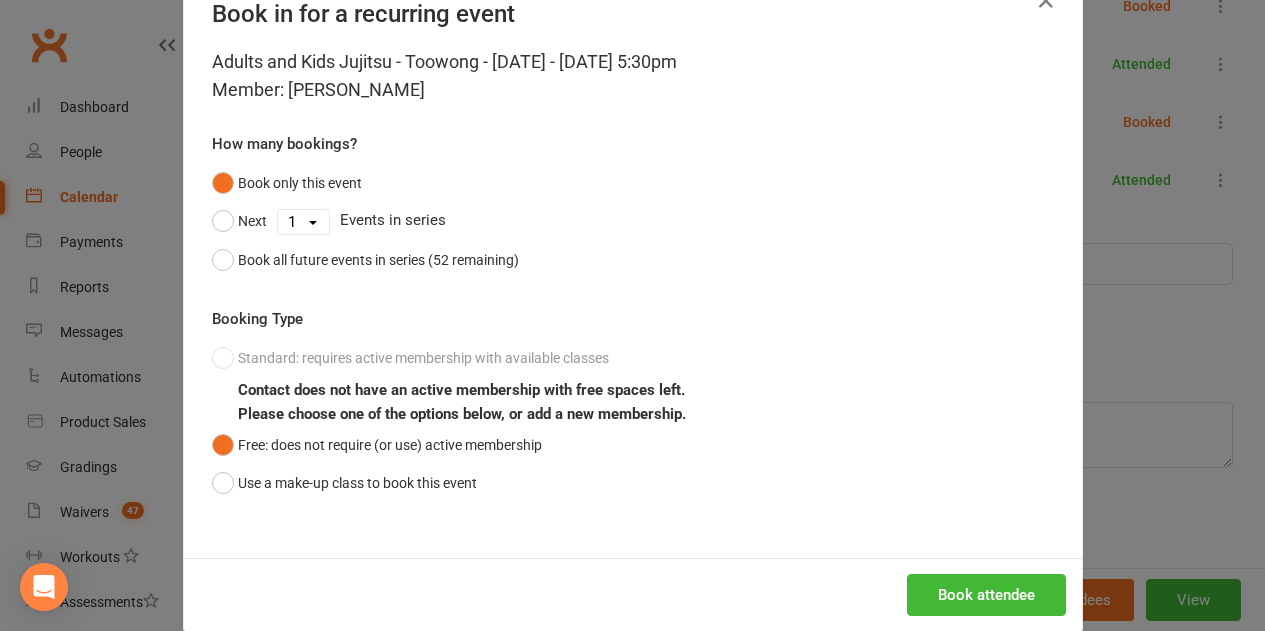 scroll, scrollTop: 91, scrollLeft: 0, axis: vertical 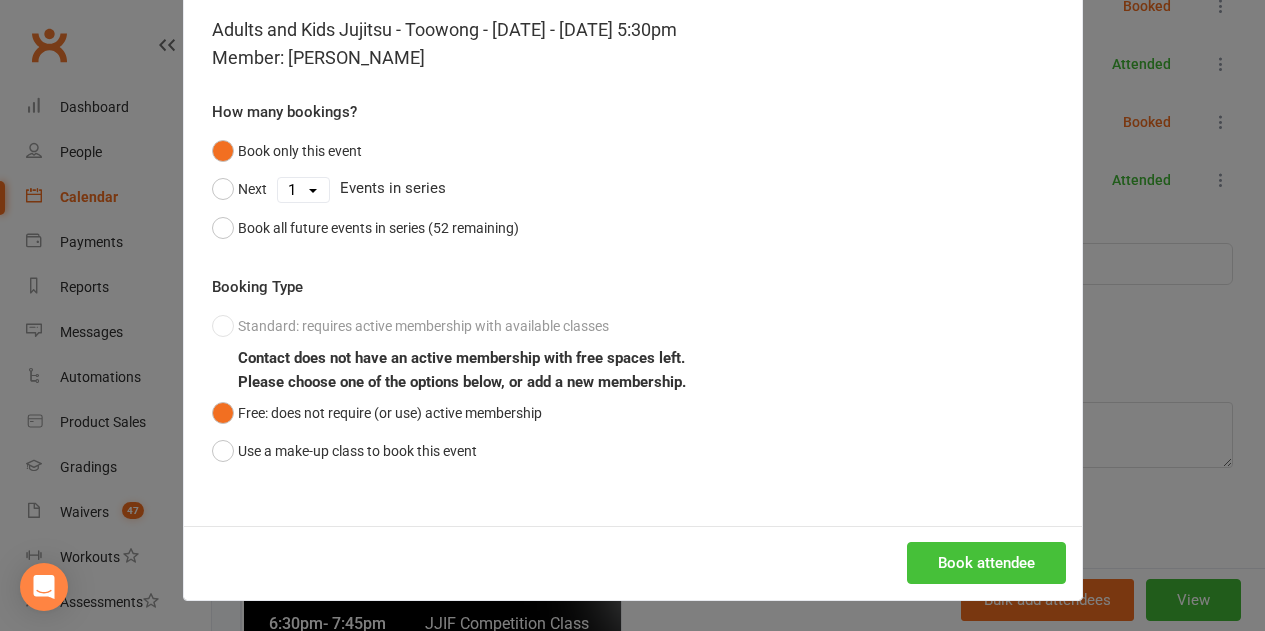 click on "Book attendee" at bounding box center [986, 563] 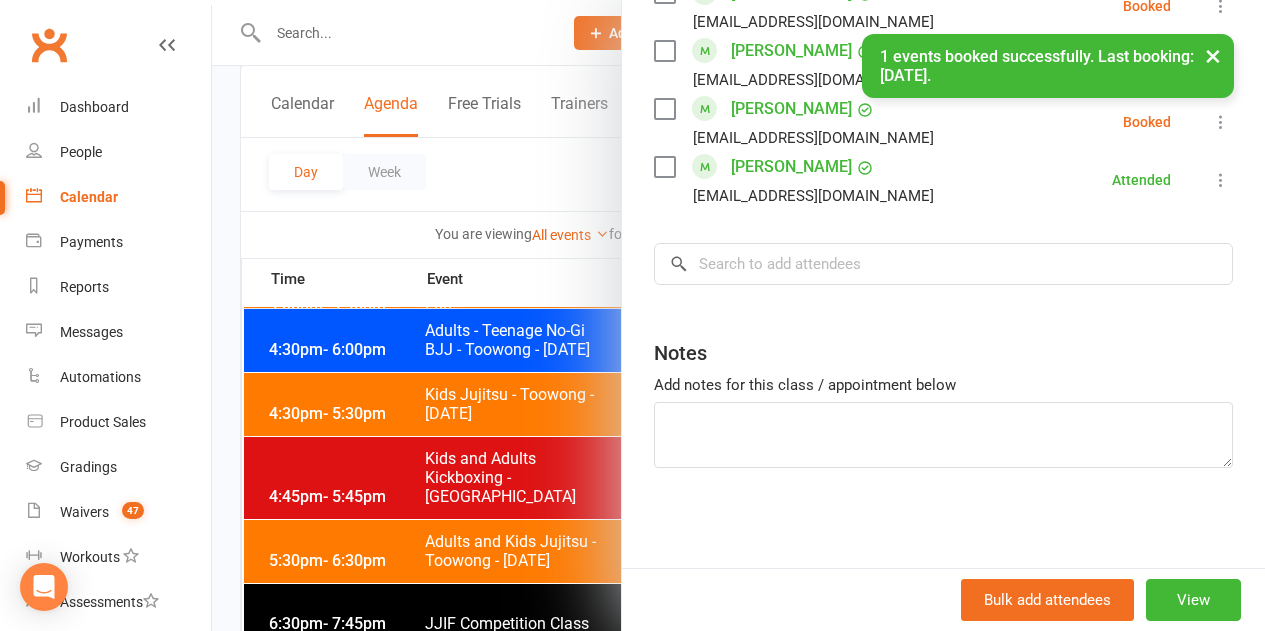 scroll, scrollTop: 2020, scrollLeft: 0, axis: vertical 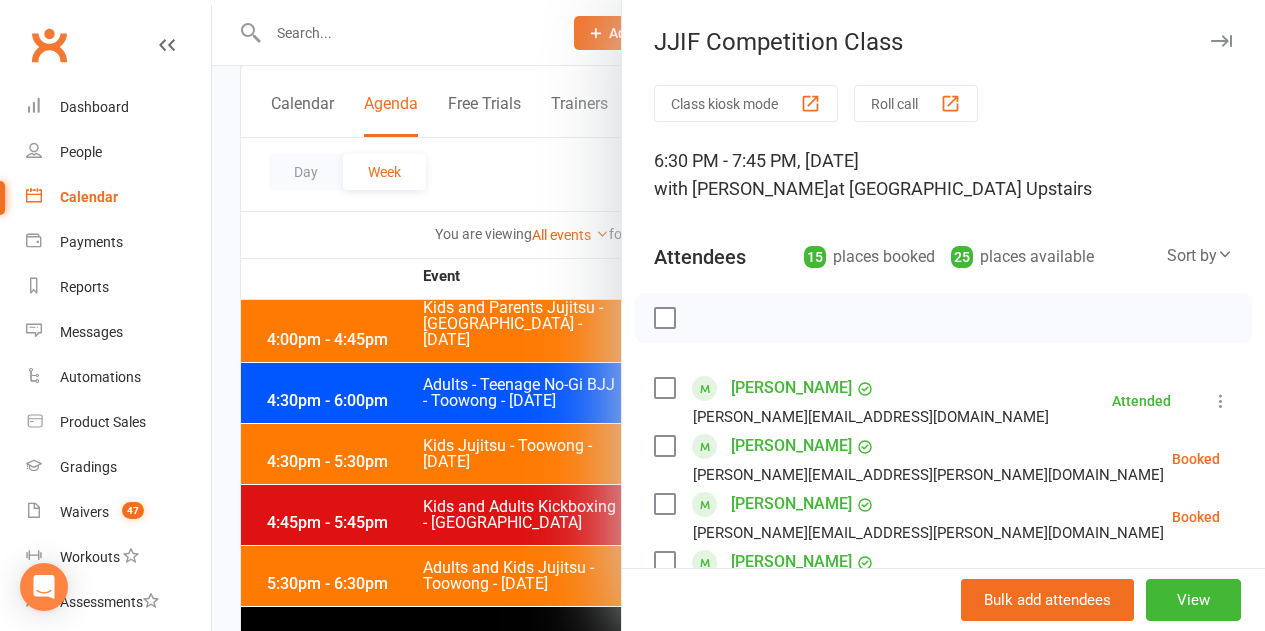 click at bounding box center [738, 315] 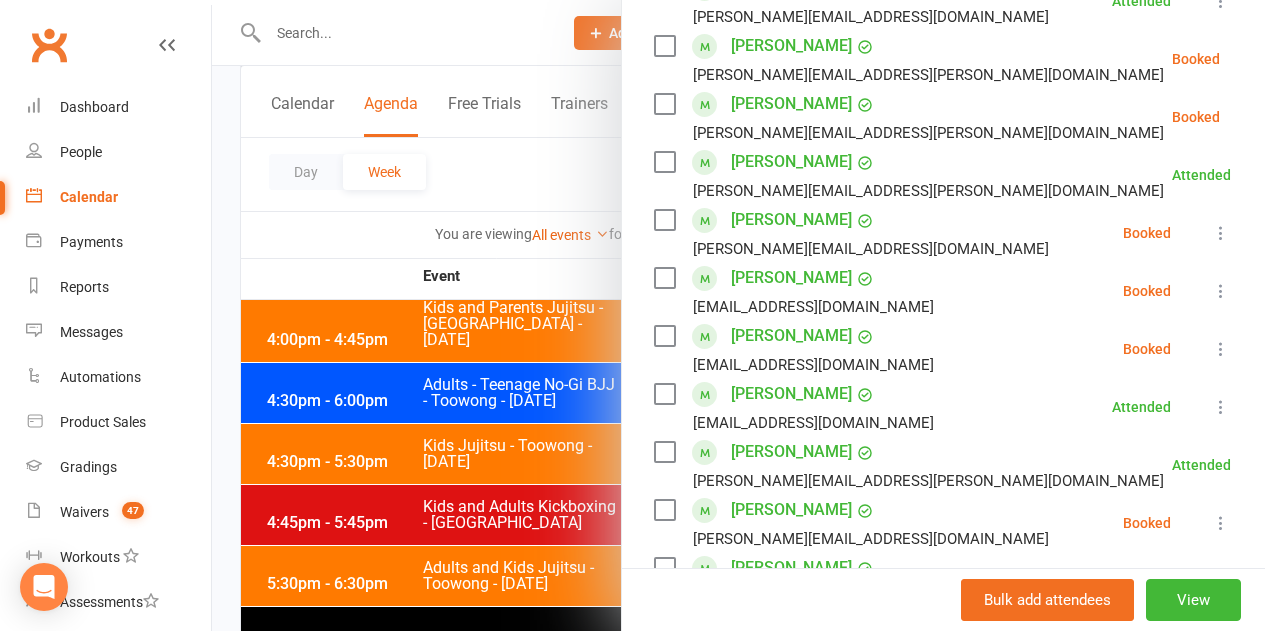scroll, scrollTop: 0, scrollLeft: 0, axis: both 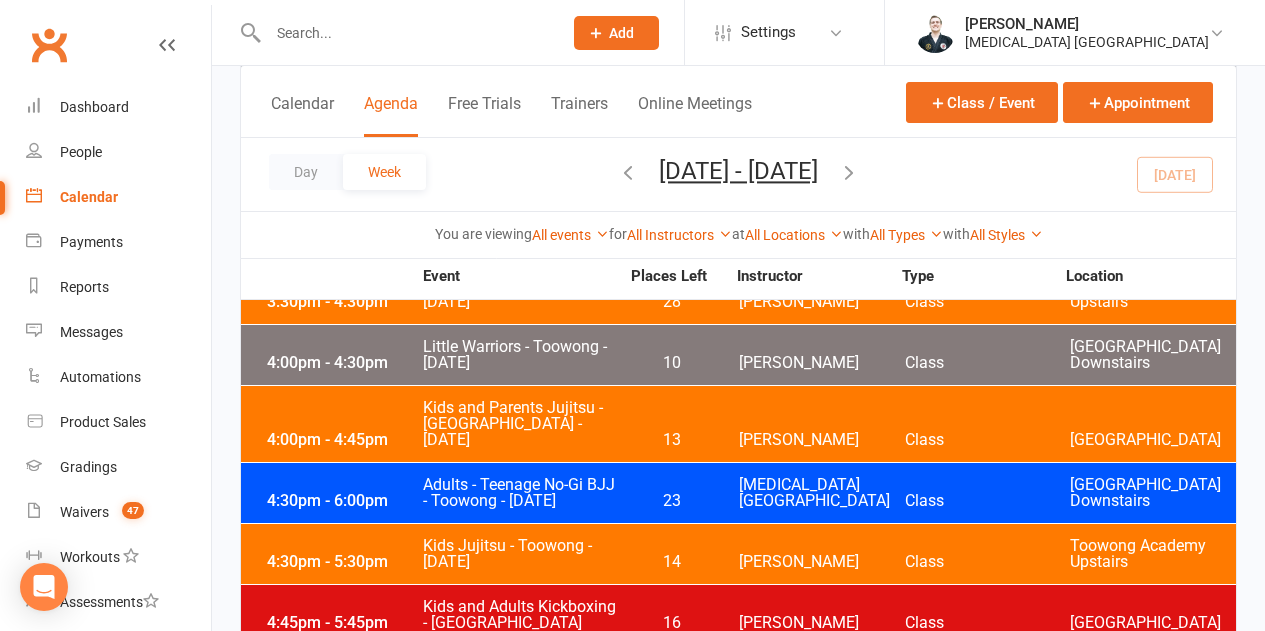 click on "Adults and Kids Jujitsu - Toowong - [DATE]" at bounding box center (520, 676) 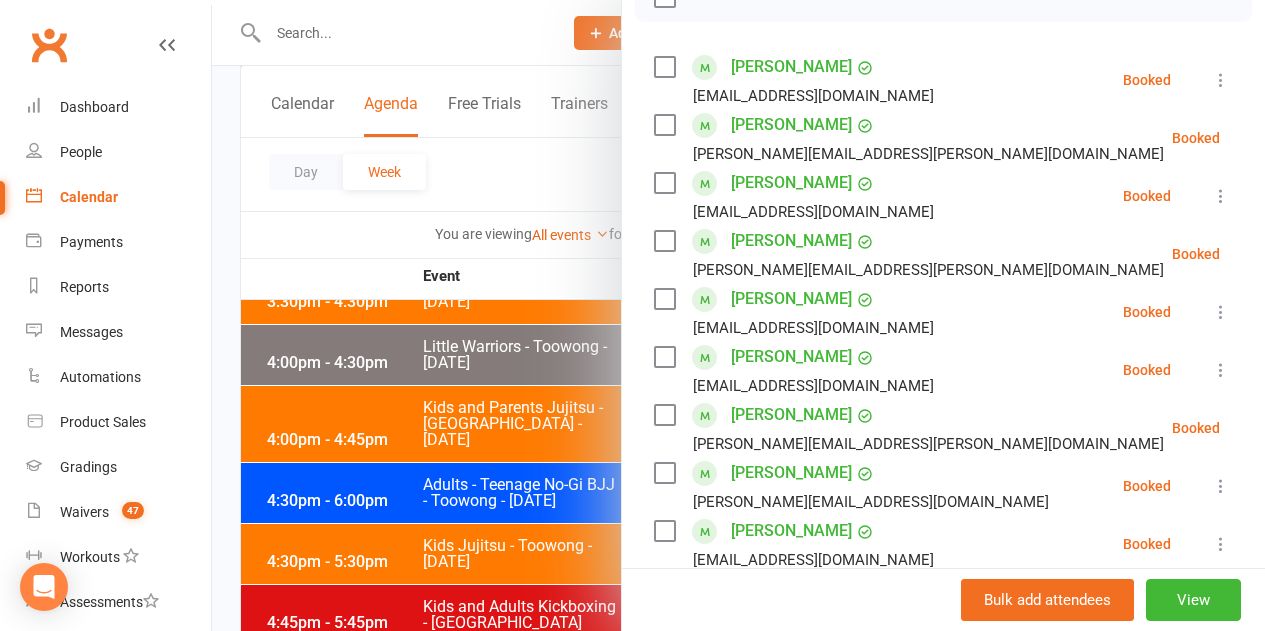 scroll, scrollTop: 300, scrollLeft: 0, axis: vertical 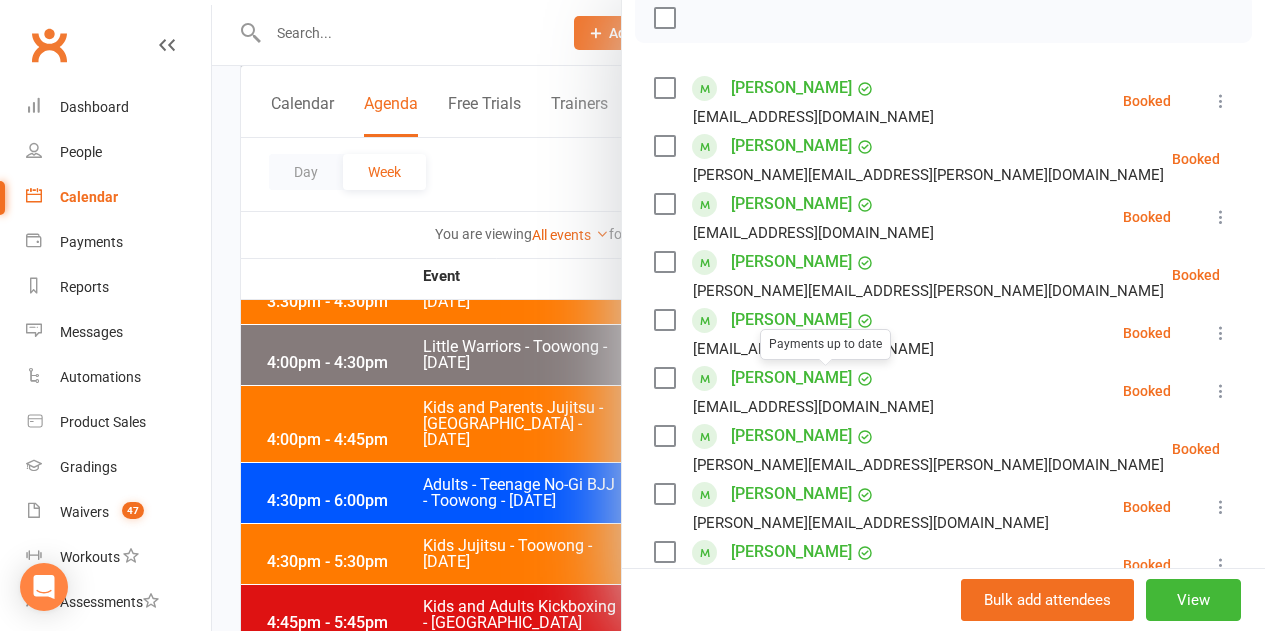 click at bounding box center (738, 315) 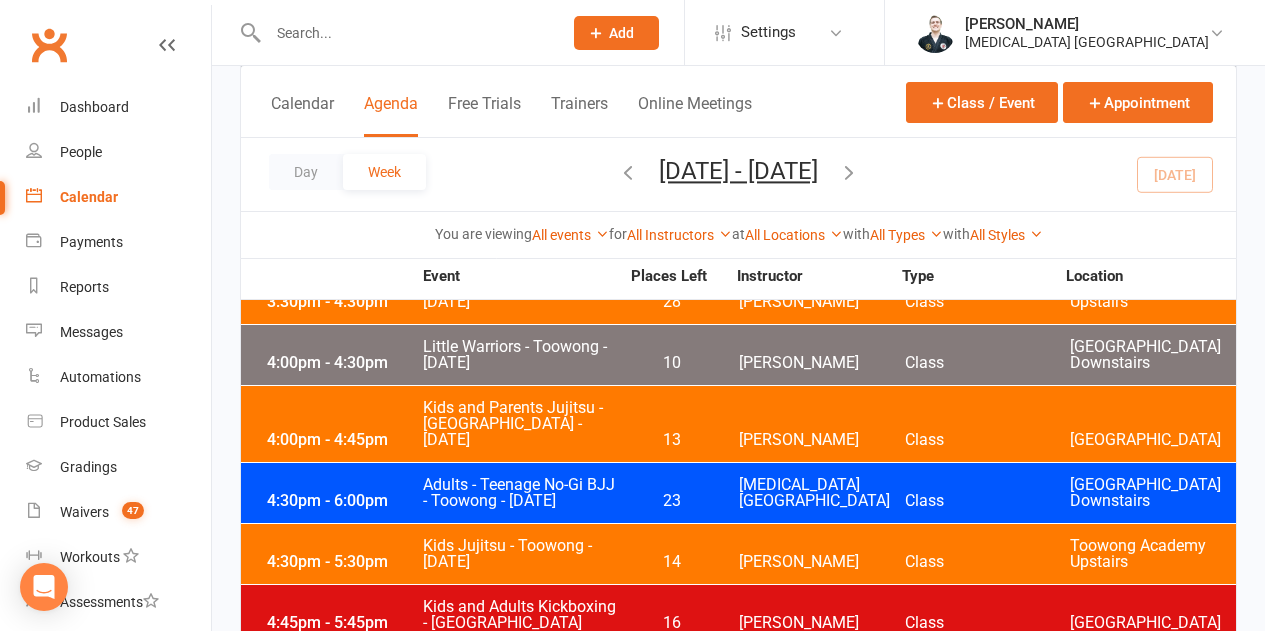 click on "Adults and Kids Jujitsu - Toowong - [DATE]" at bounding box center (520, 676) 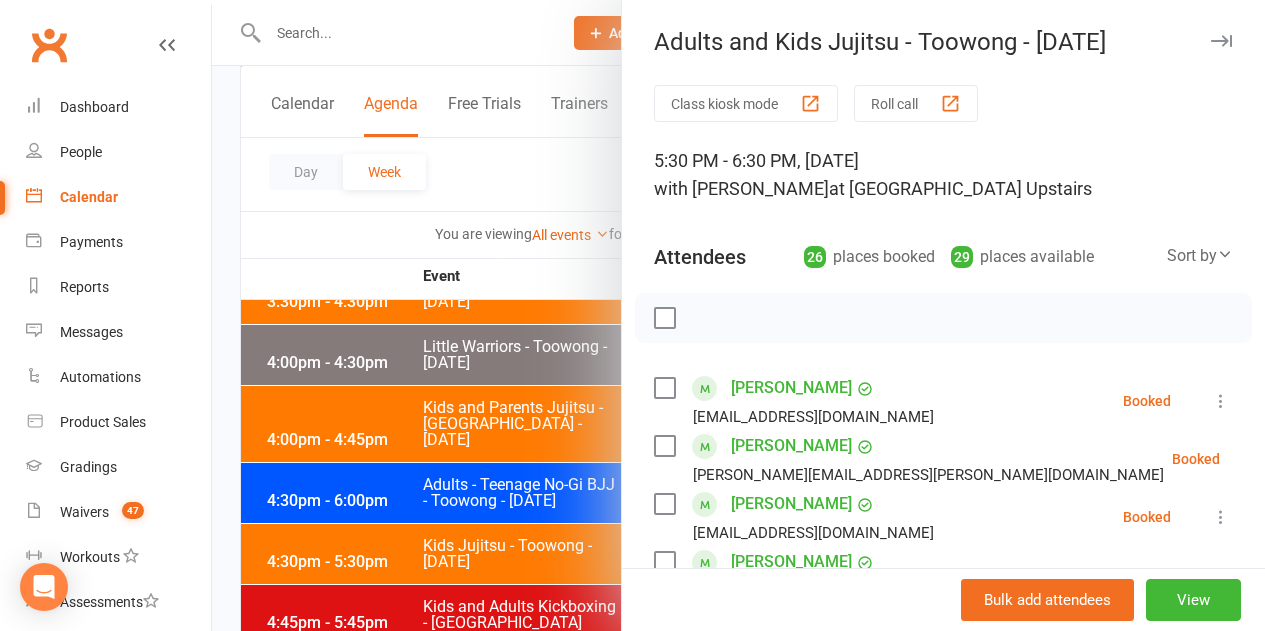 click on "Roll call" at bounding box center (916, 103) 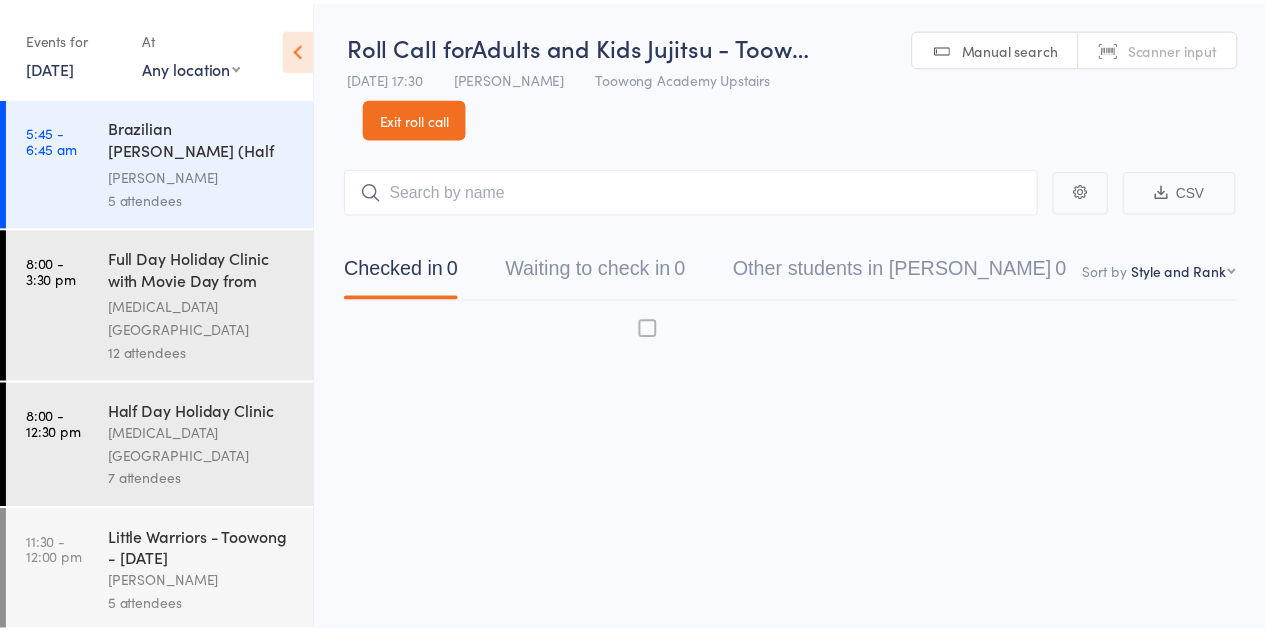 scroll, scrollTop: 0, scrollLeft: 0, axis: both 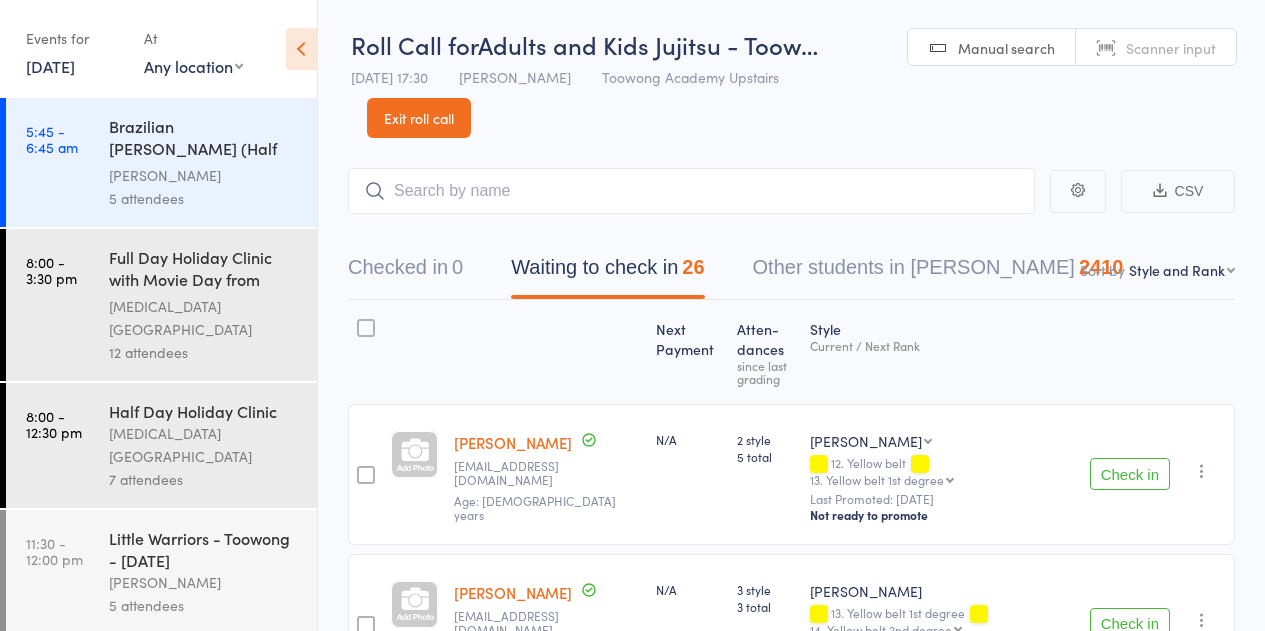 click on "Waiting to check in  26" at bounding box center (607, 272) 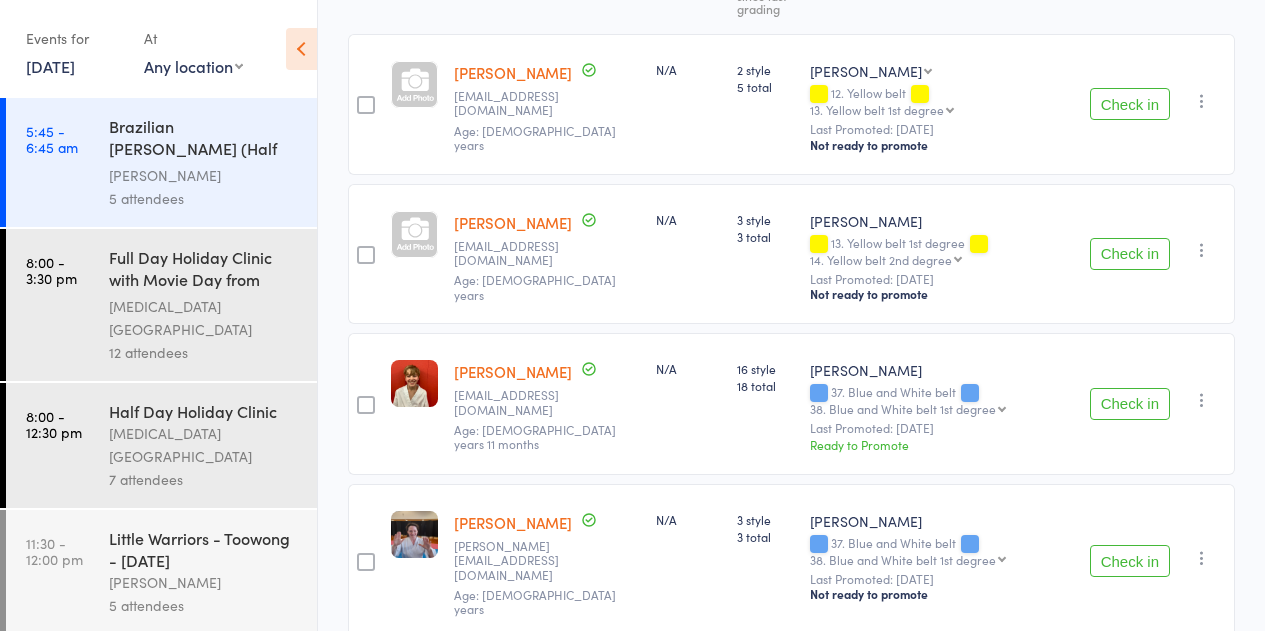 scroll, scrollTop: 400, scrollLeft: 0, axis: vertical 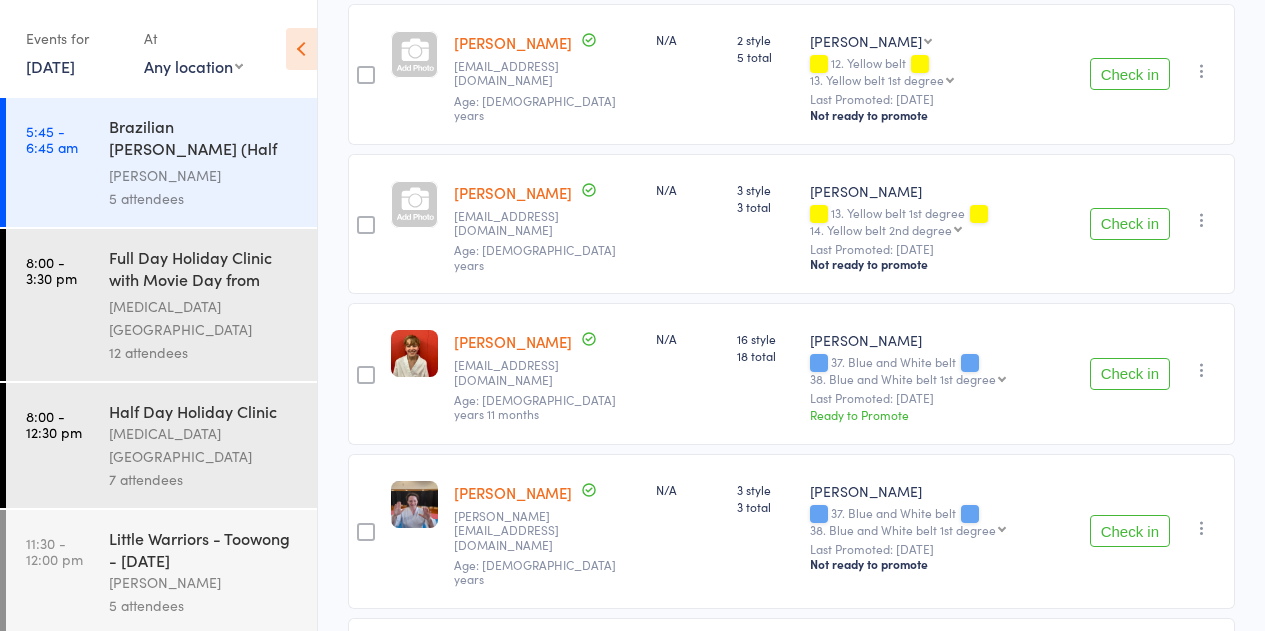 click on "Check in" at bounding box center (1130, 224) 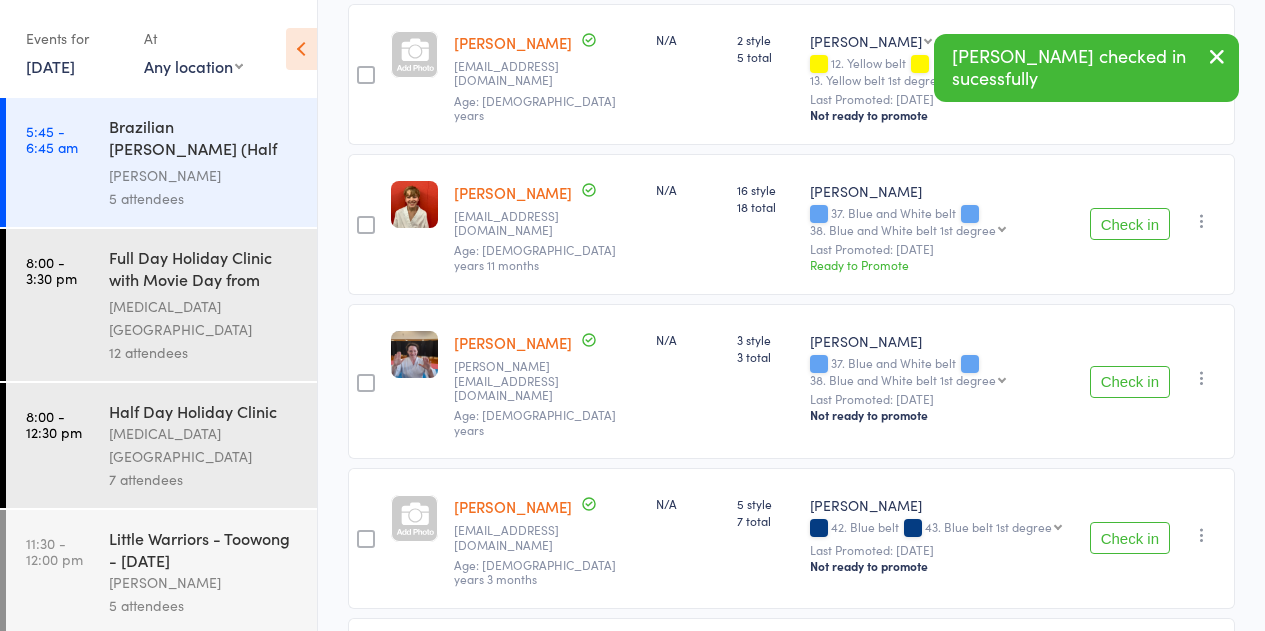 click on "Check in" at bounding box center [1130, 224] 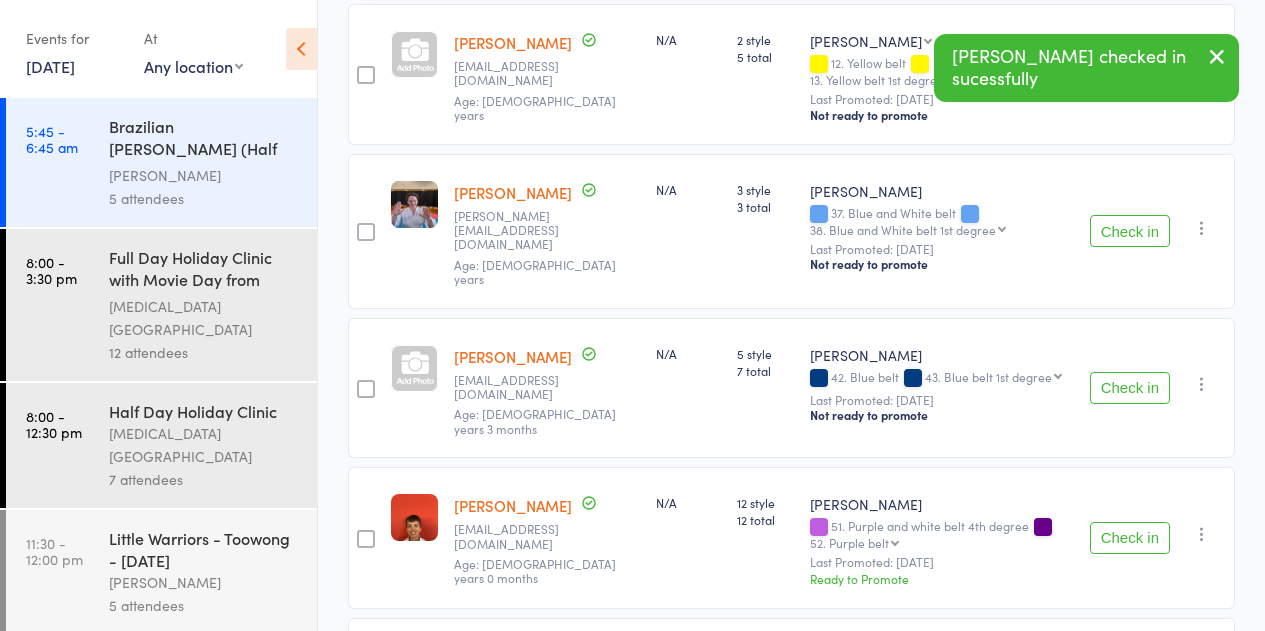 click on "Check in" at bounding box center (1130, 231) 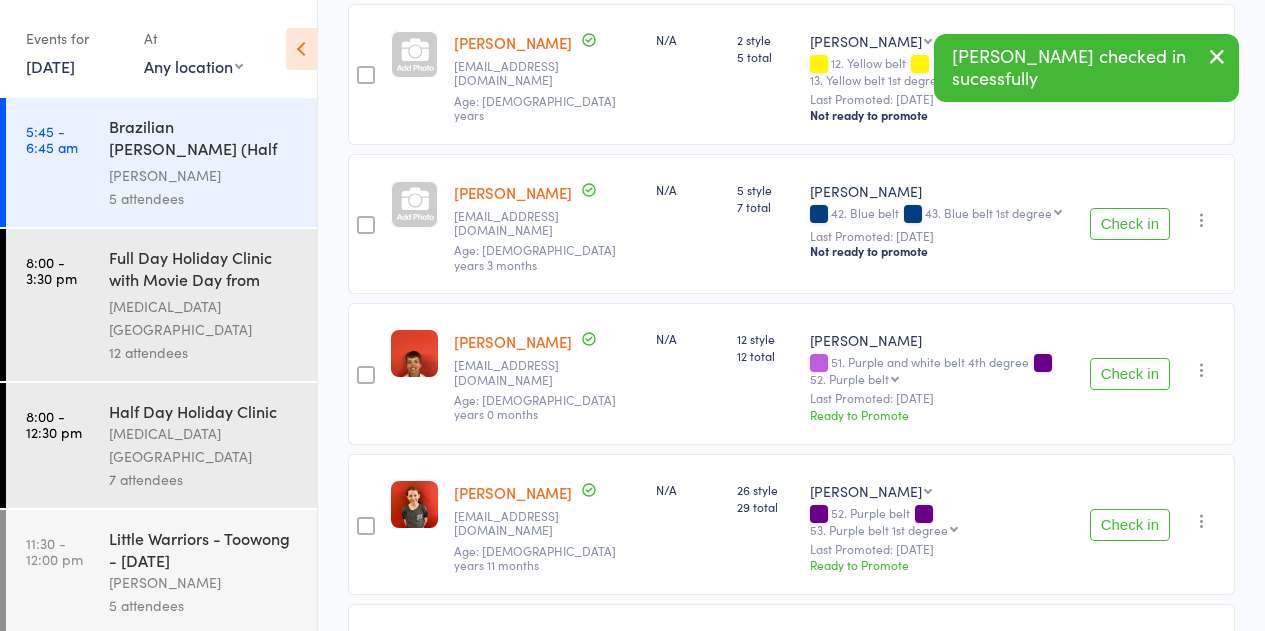 click on "Check in" at bounding box center (1130, 224) 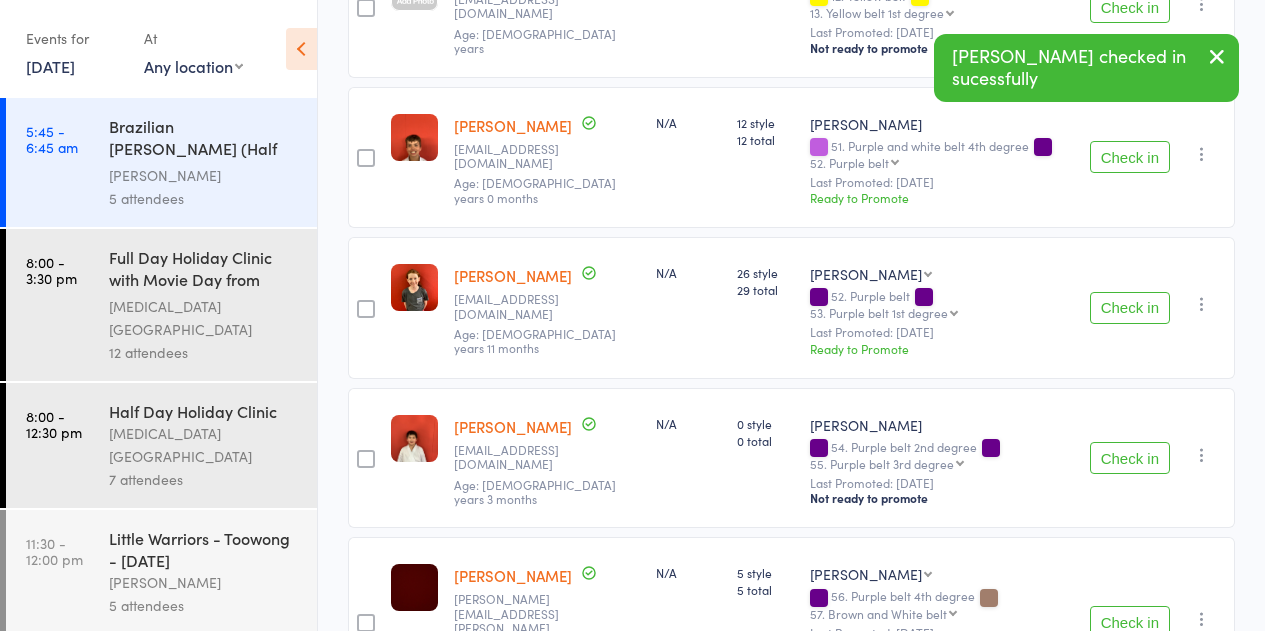 scroll, scrollTop: 500, scrollLeft: 0, axis: vertical 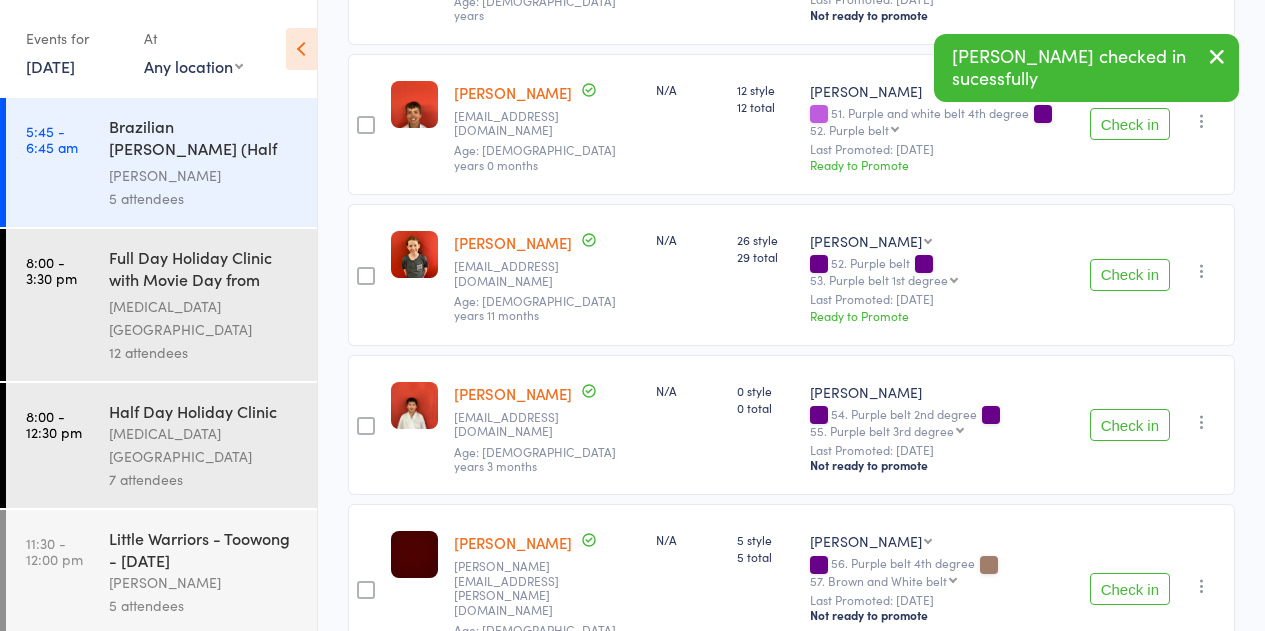 click on "Check in" at bounding box center [1130, 275] 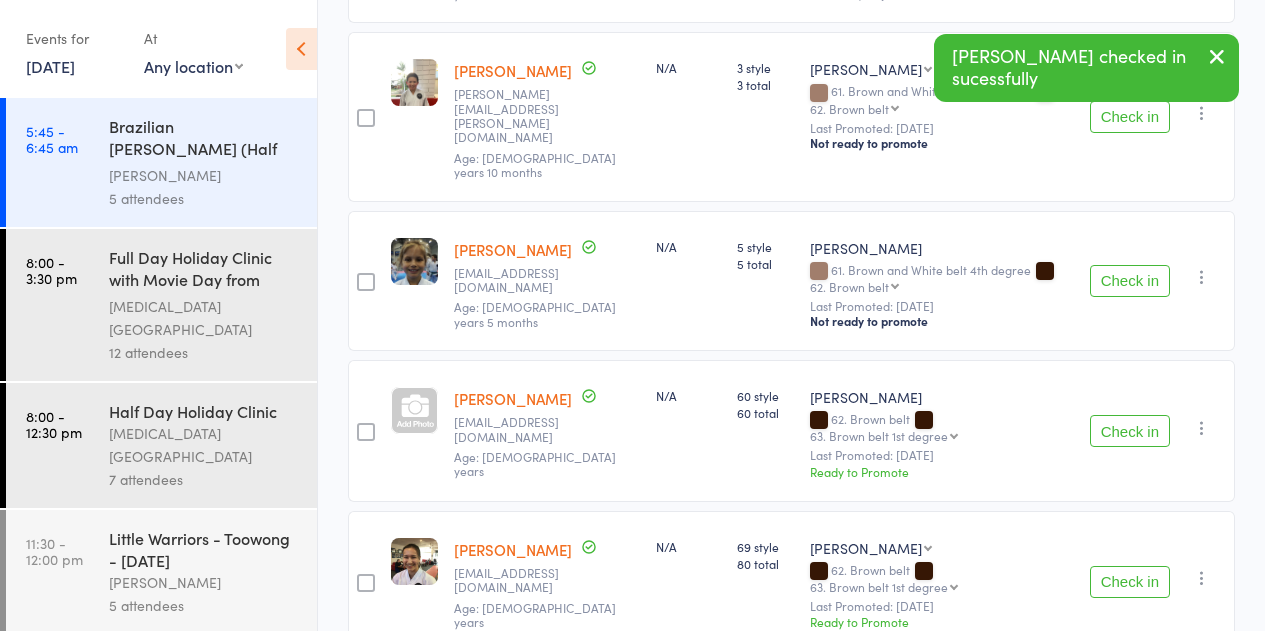 scroll, scrollTop: 1400, scrollLeft: 0, axis: vertical 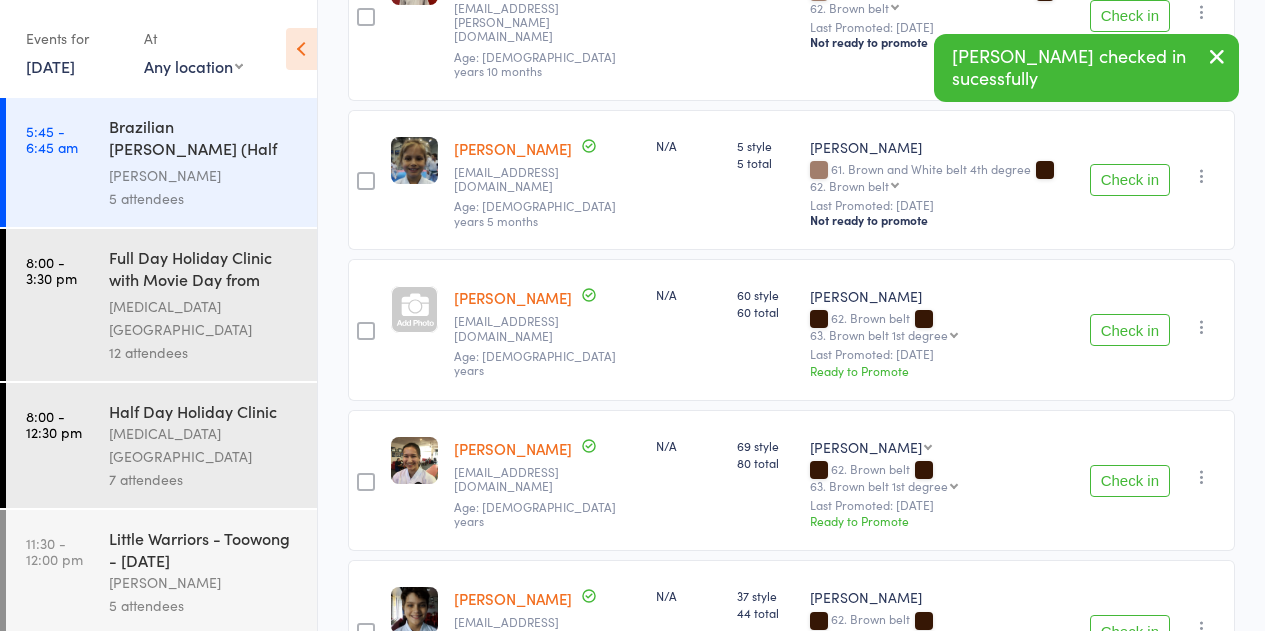 click on "Check in" at bounding box center (1130, 330) 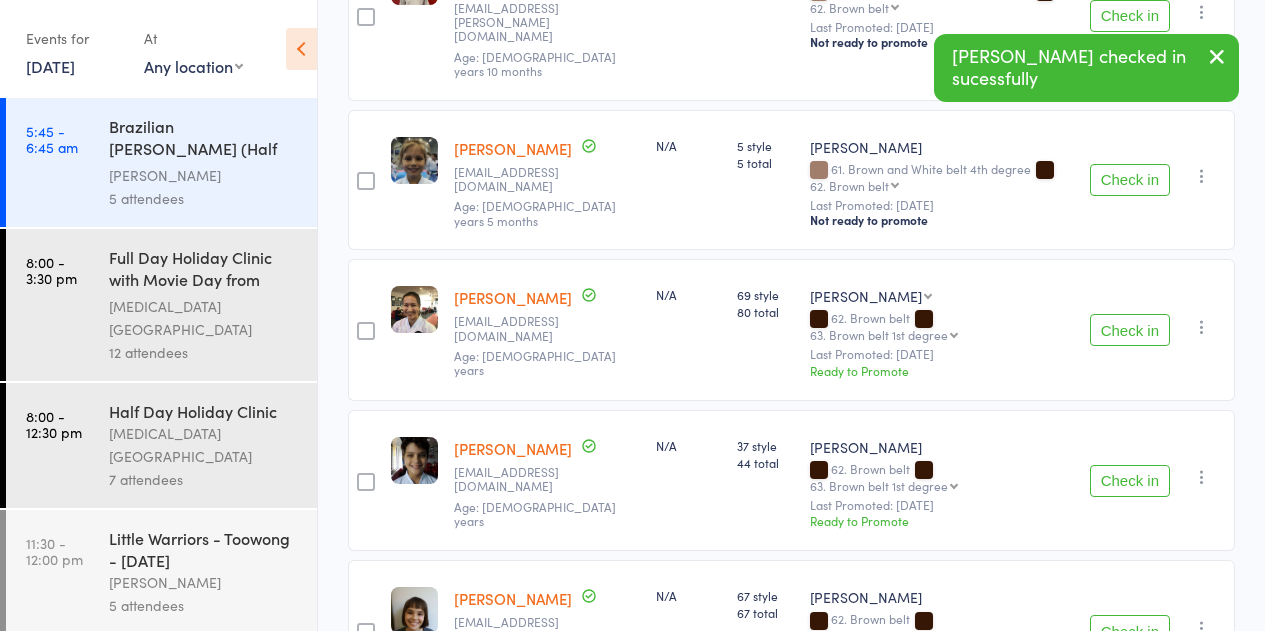click on "Check in" at bounding box center (1130, 330) 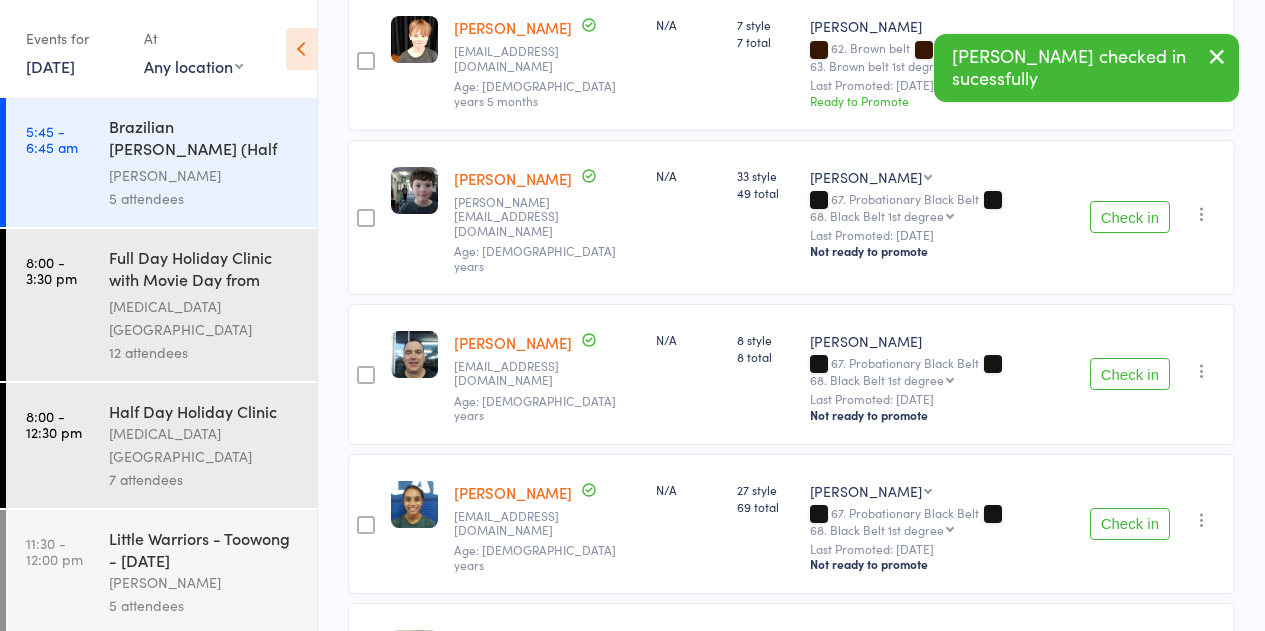scroll, scrollTop: 2400, scrollLeft: 0, axis: vertical 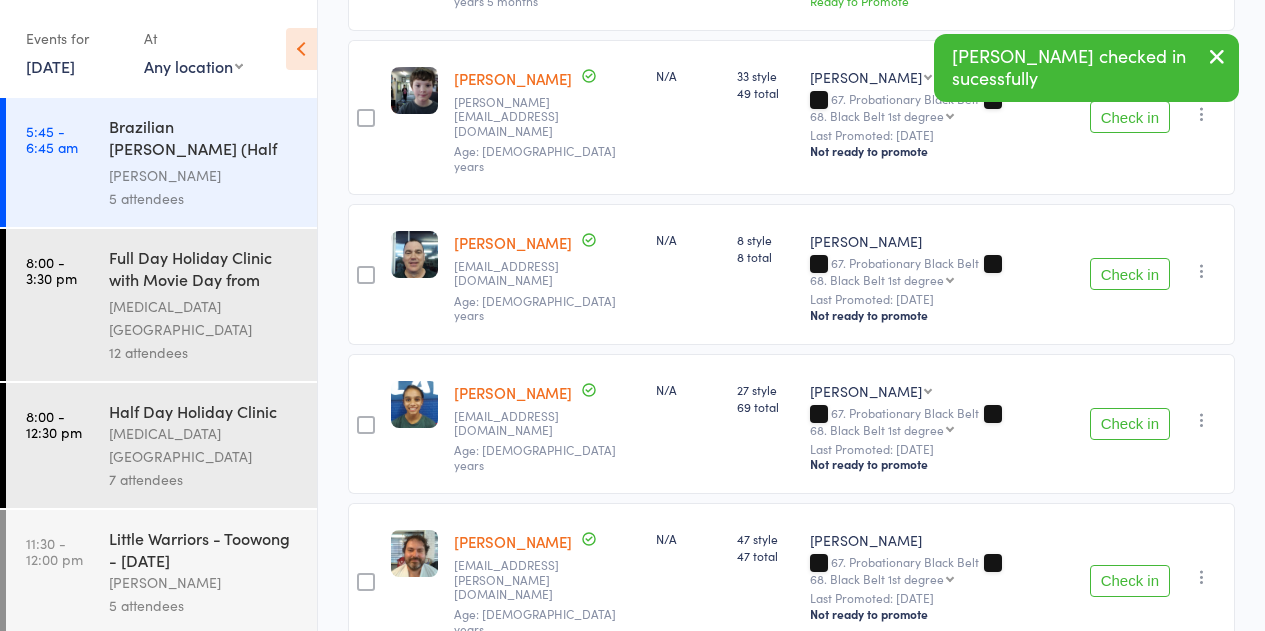 click on "Check in" at bounding box center [1130, 424] 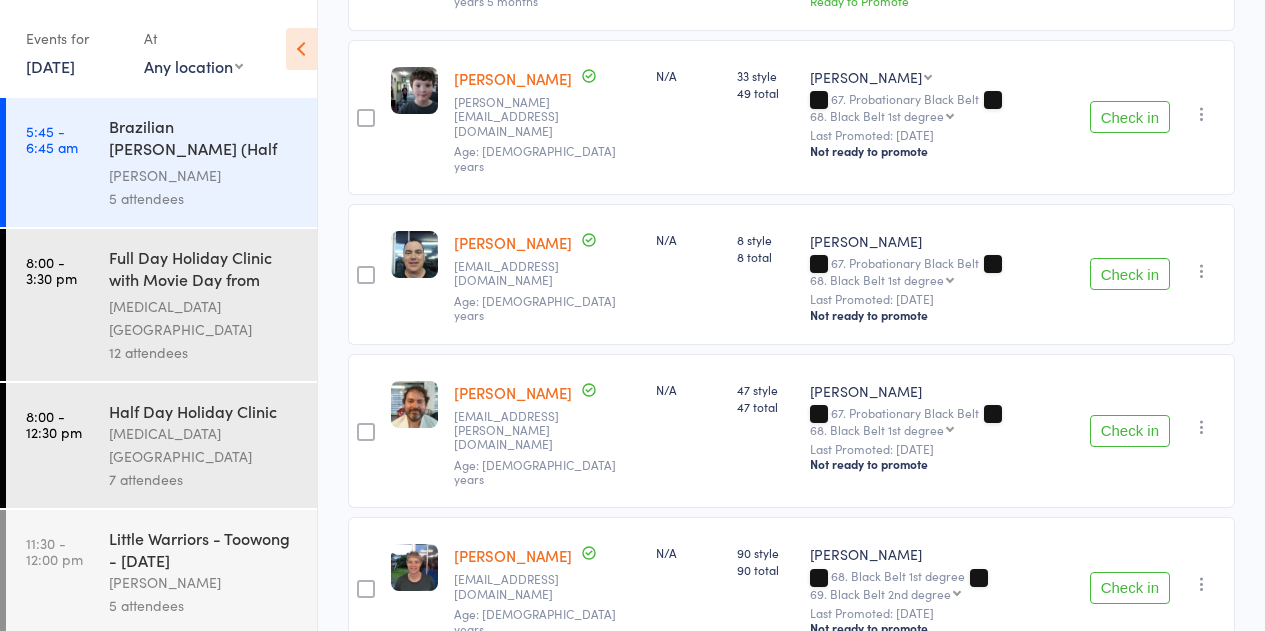 scroll, scrollTop: 2500, scrollLeft: 0, axis: vertical 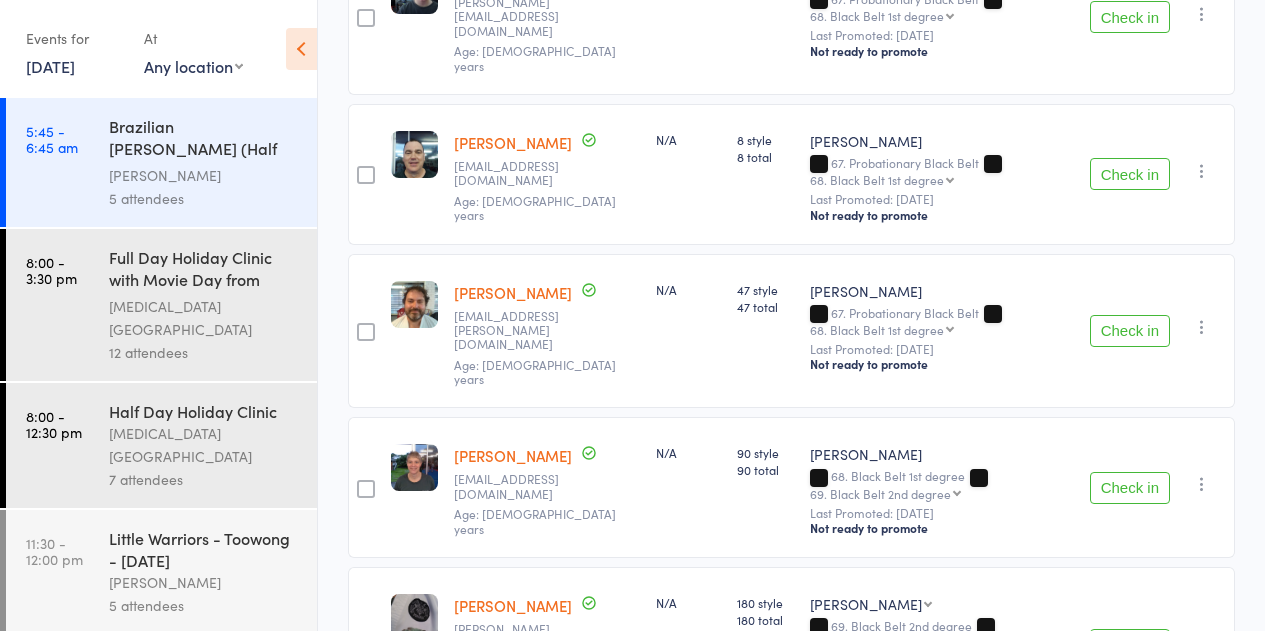 click on "Check in" at bounding box center (1130, 488) 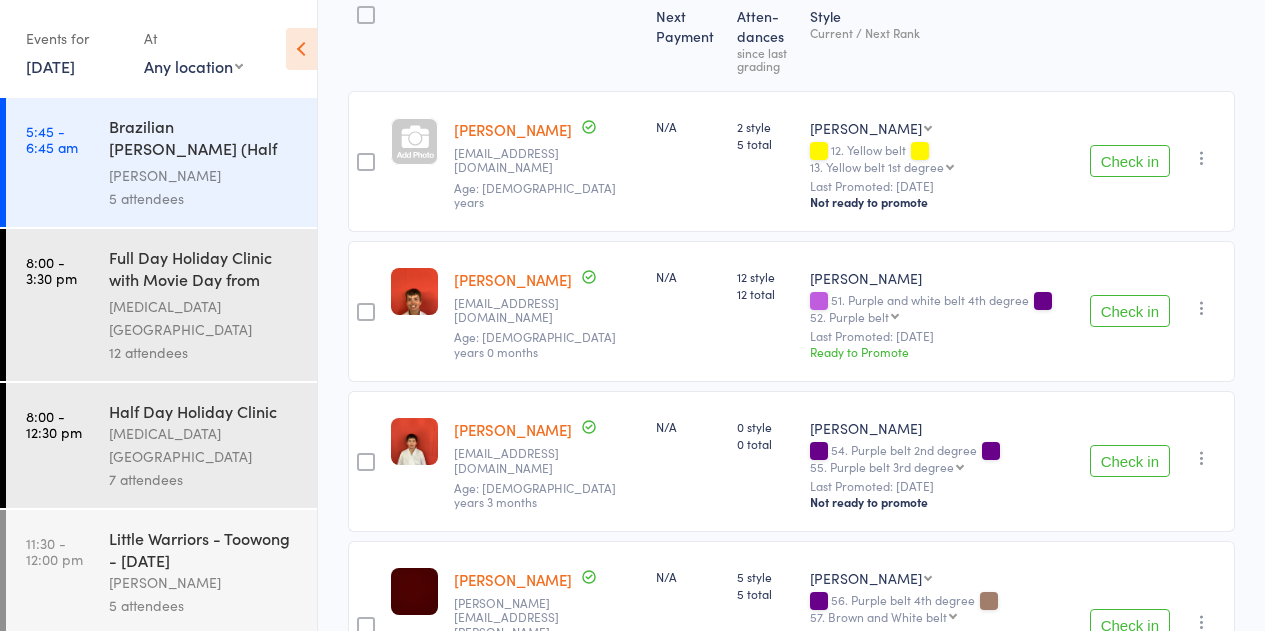 scroll, scrollTop: 0, scrollLeft: 0, axis: both 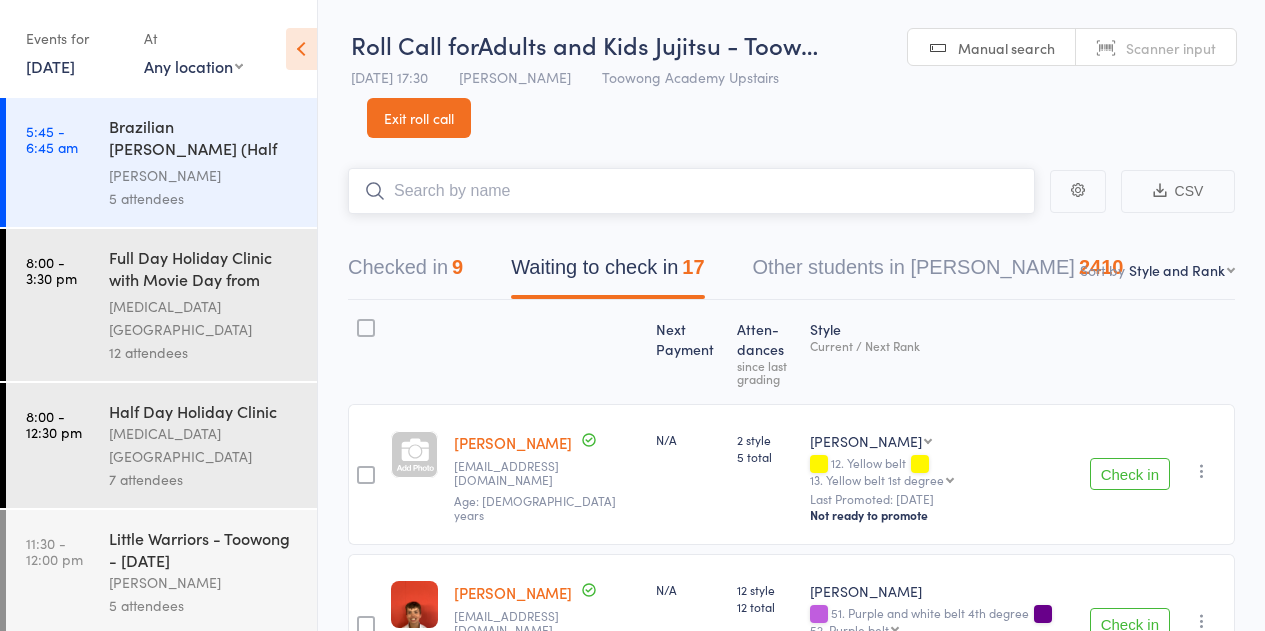 click at bounding box center [691, 191] 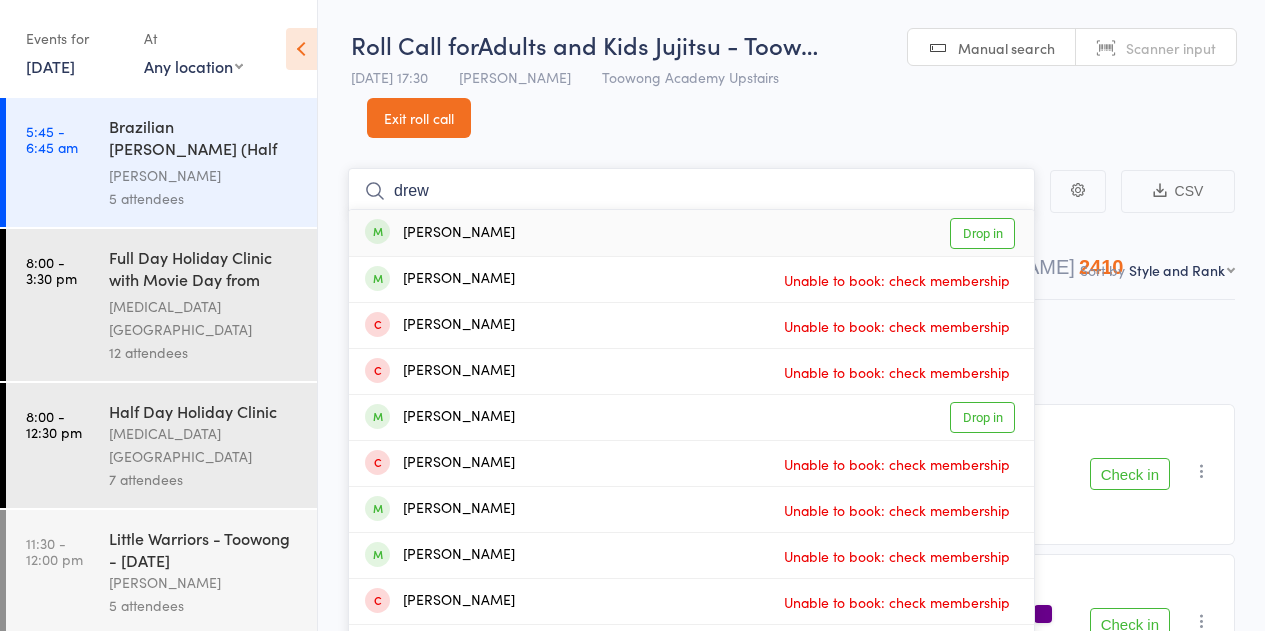 type on "drew" 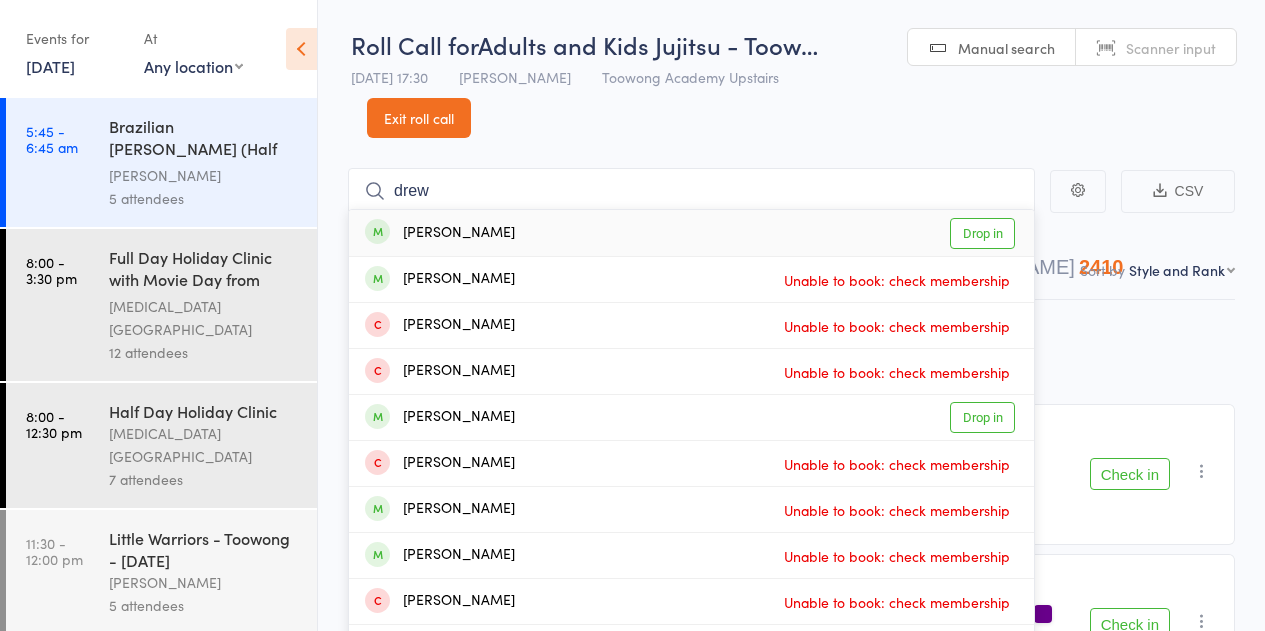 click on "Drew Clay Drop in" at bounding box center [691, 233] 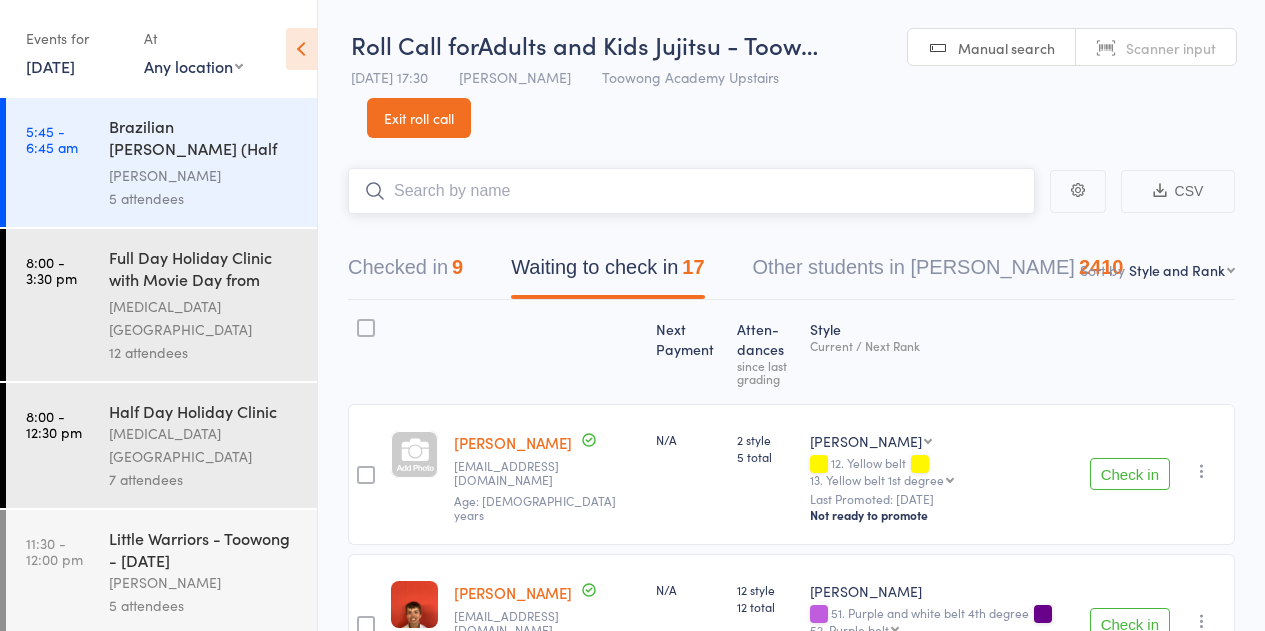 click at bounding box center [691, 191] 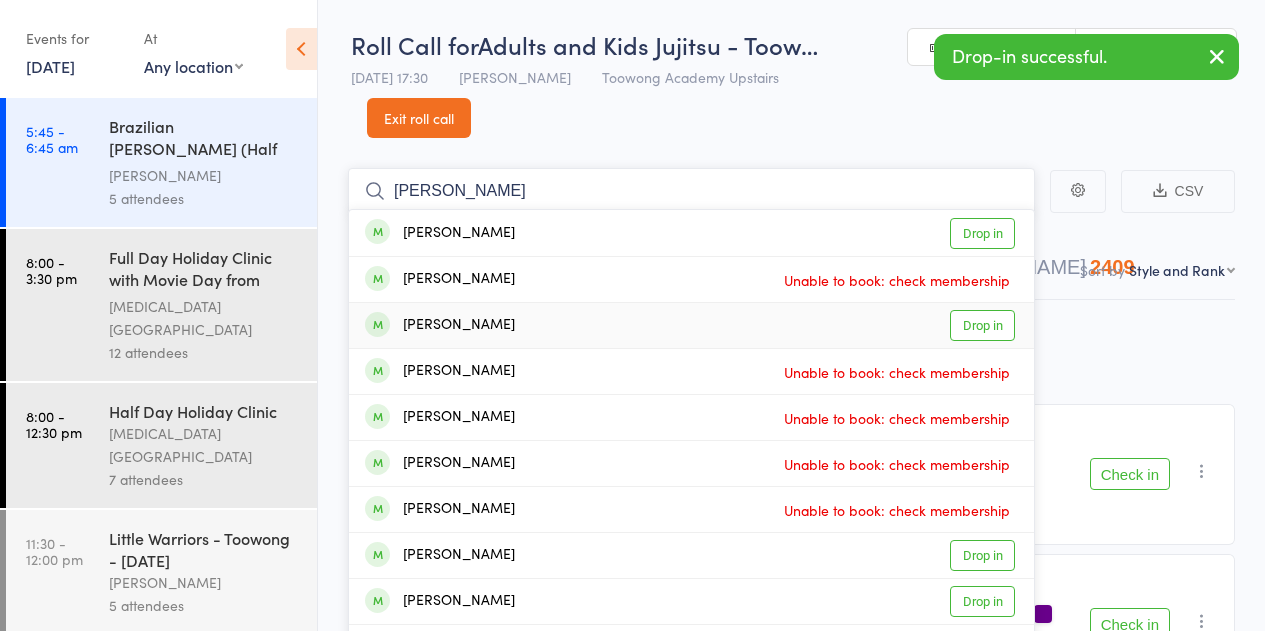 type on "kenny" 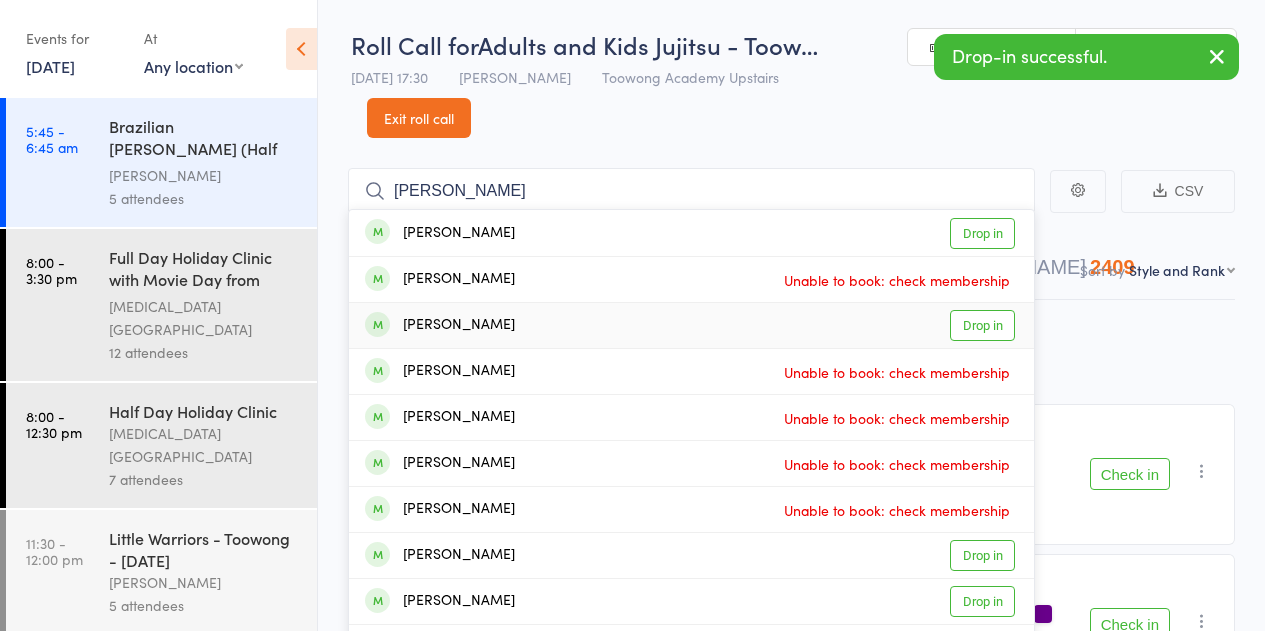 click on "Samuel Kenny" at bounding box center [440, 325] 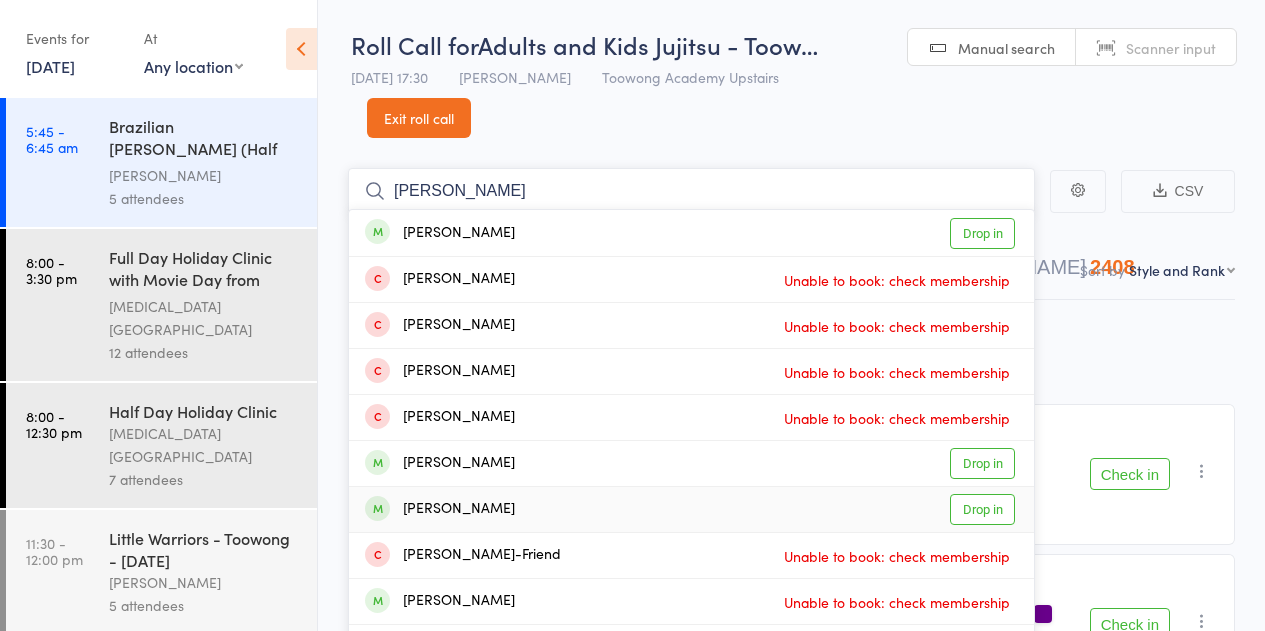 type on "riley" 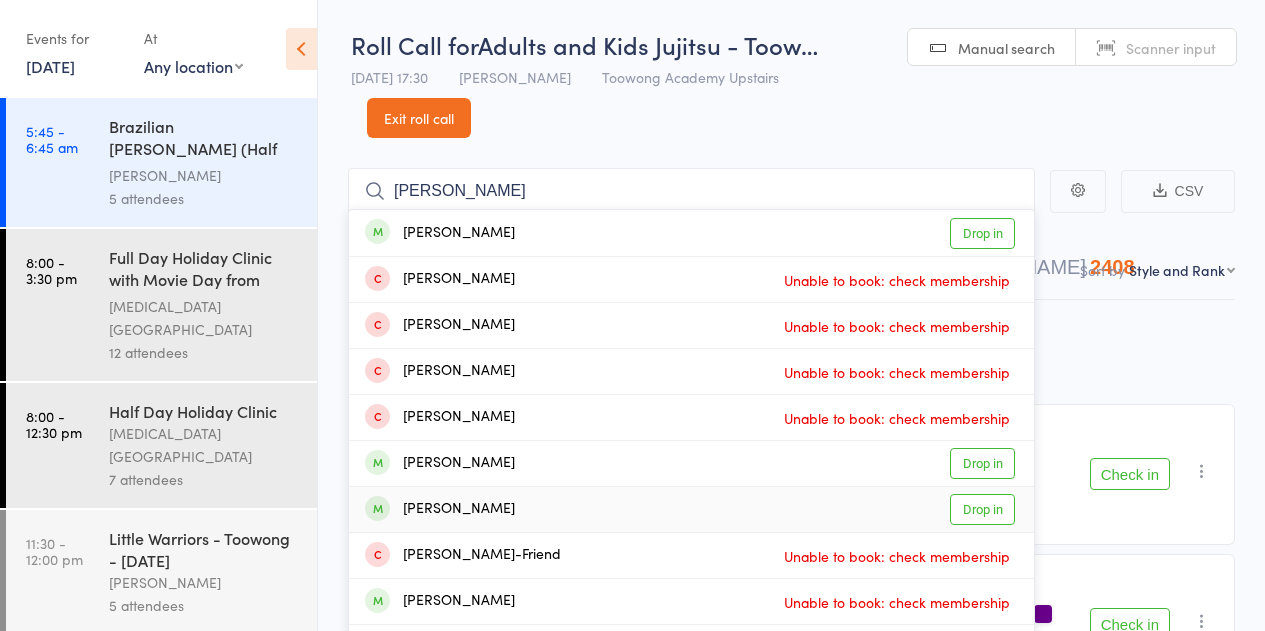 click on "[PERSON_NAME]" at bounding box center (440, 509) 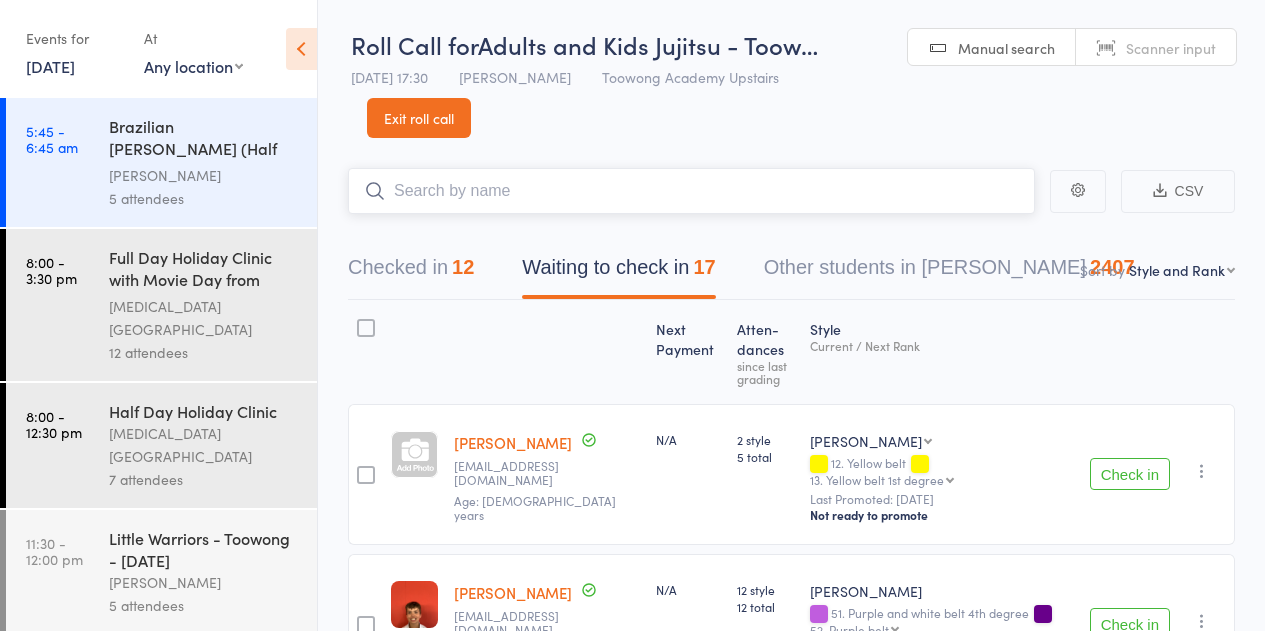 click at bounding box center (691, 191) 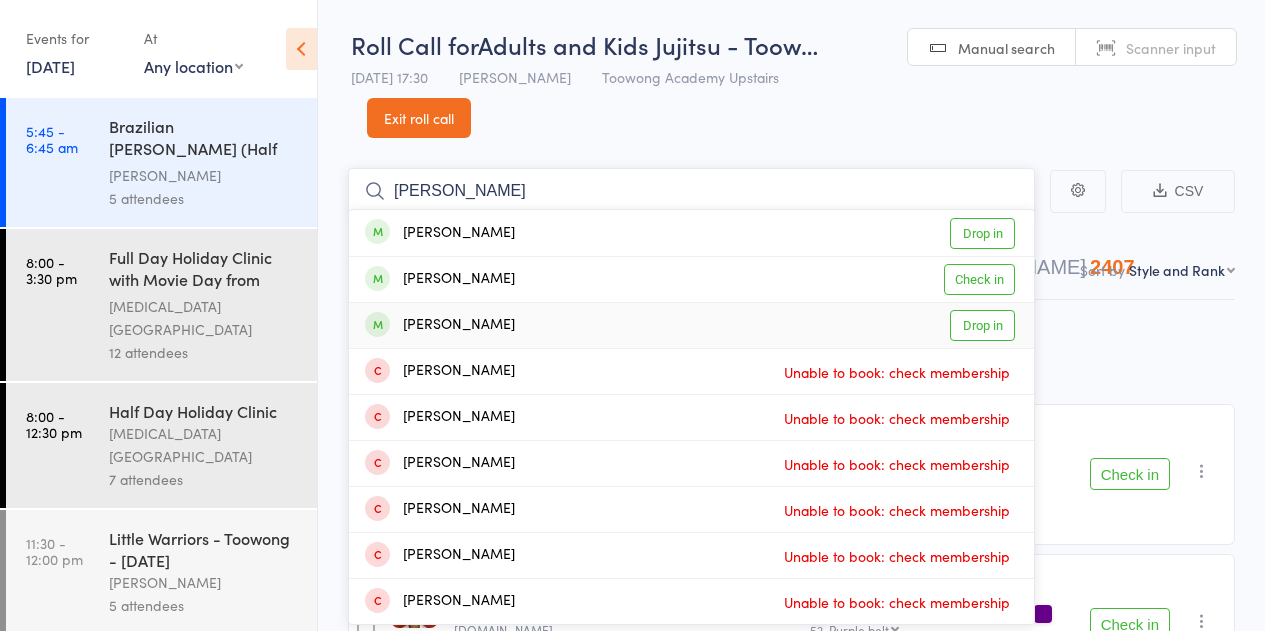 type on "bodnar" 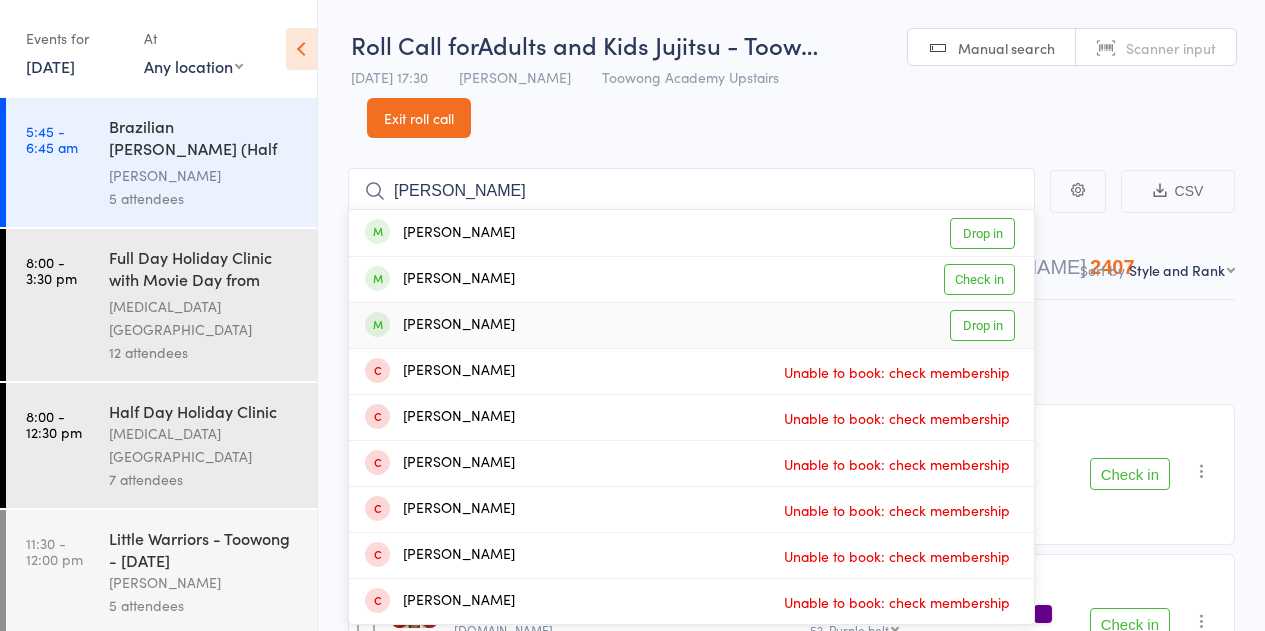 click on "[PERSON_NAME]" at bounding box center [440, 325] 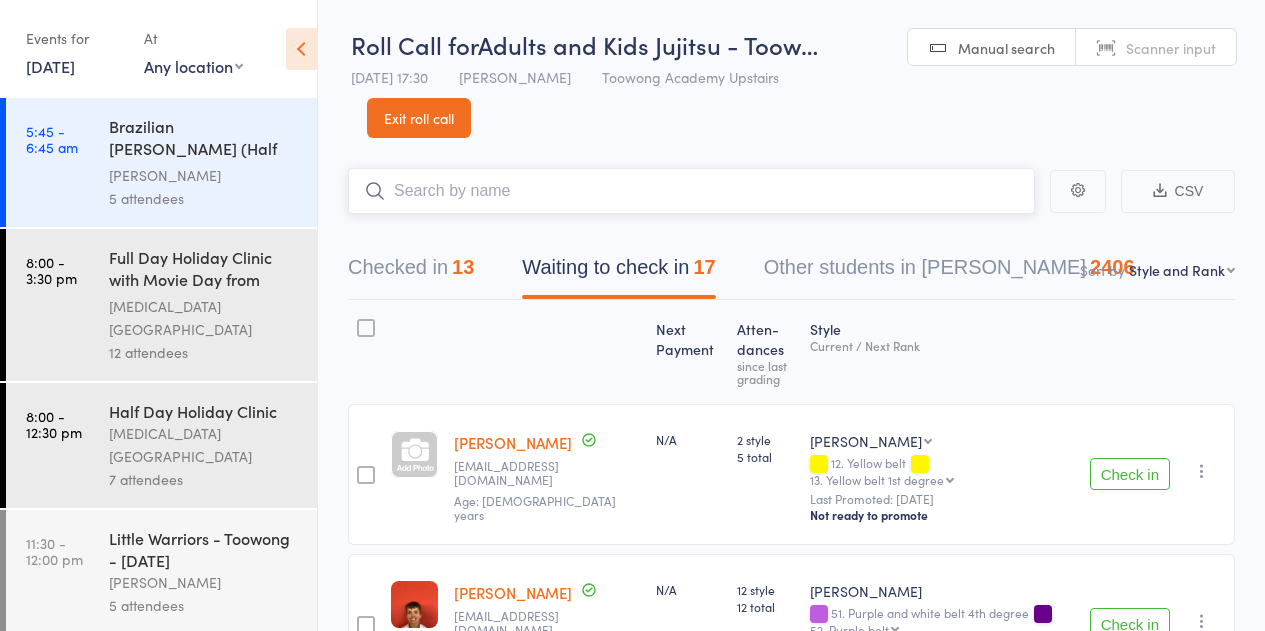 type on "l" 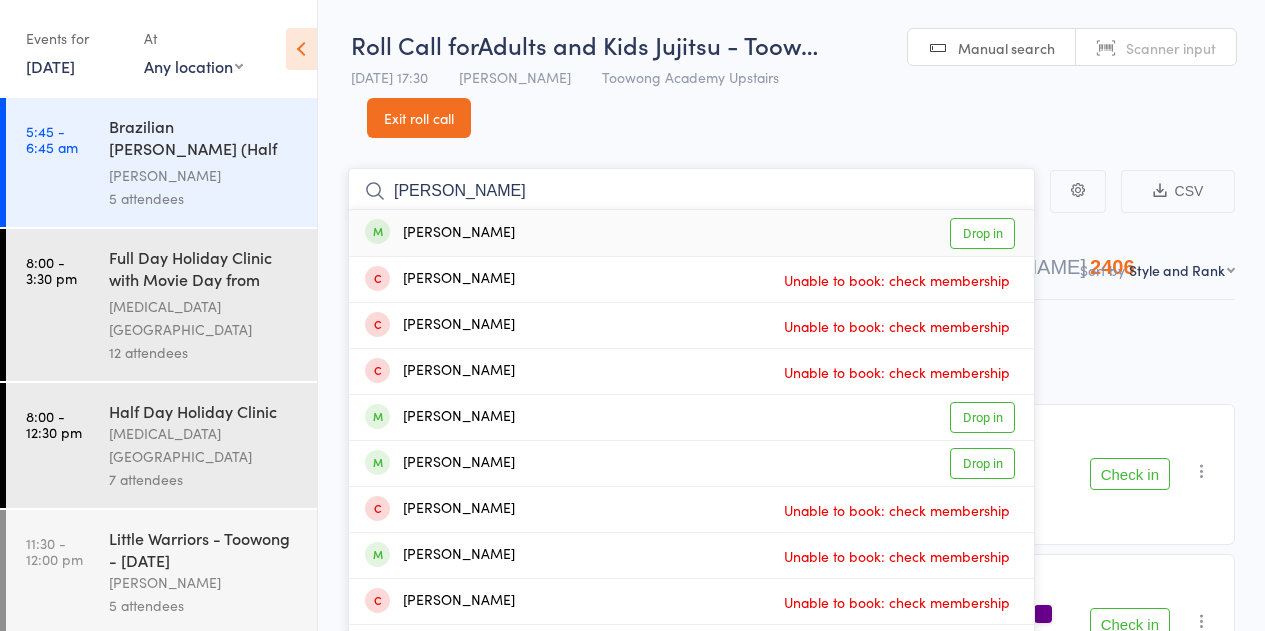 type on "berndt" 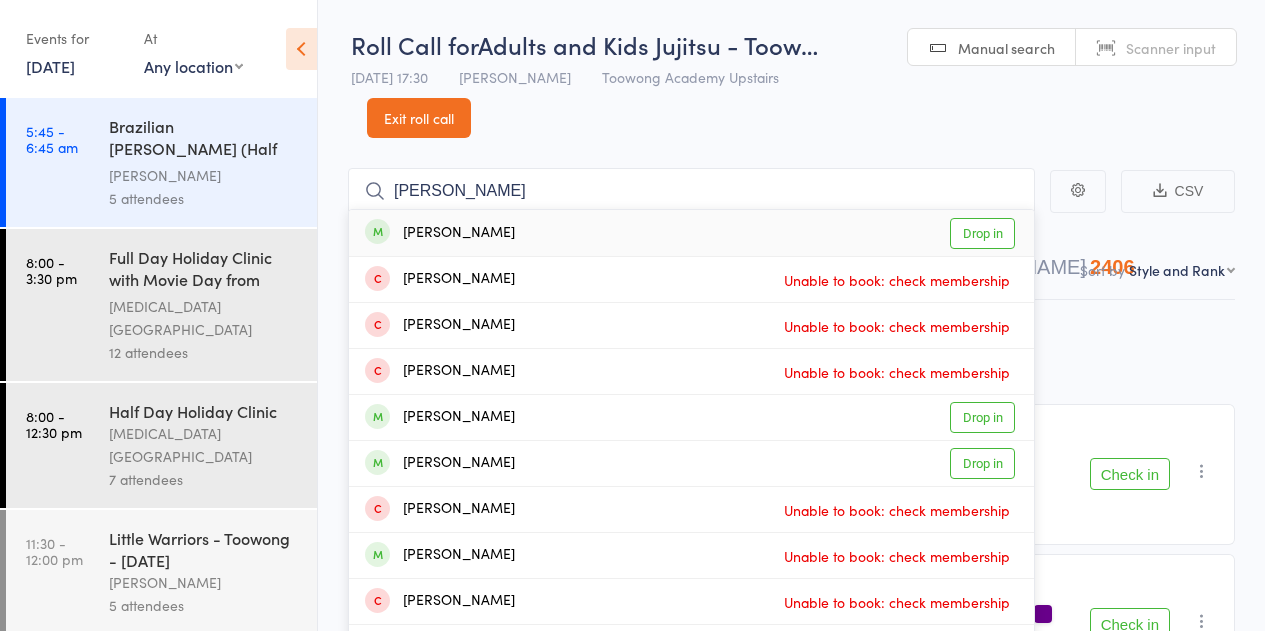 click on "Leonhard Berndt" at bounding box center (440, 233) 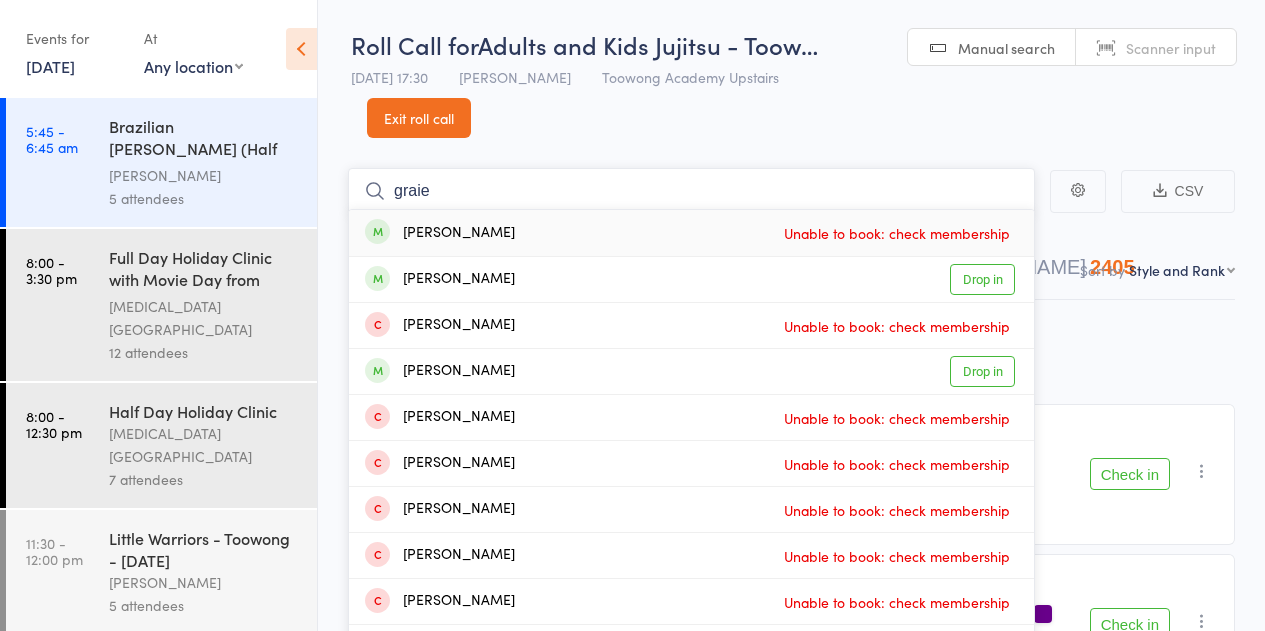 type on "graieg" 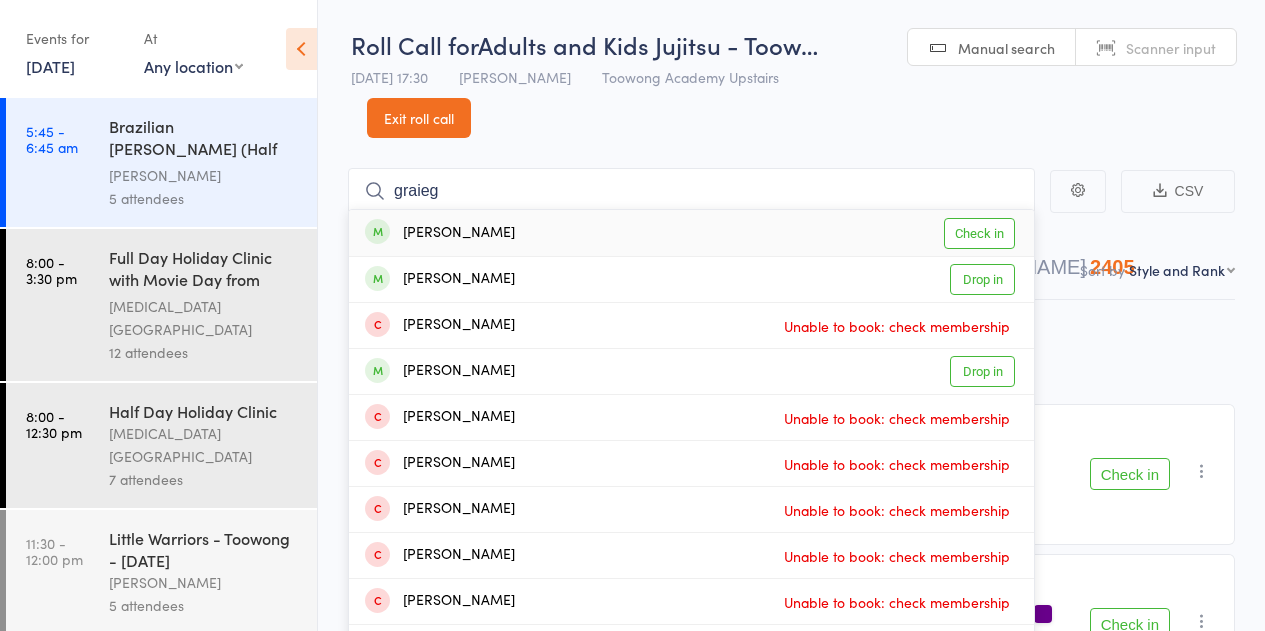 click on "James Graieg Check in" at bounding box center (691, 233) 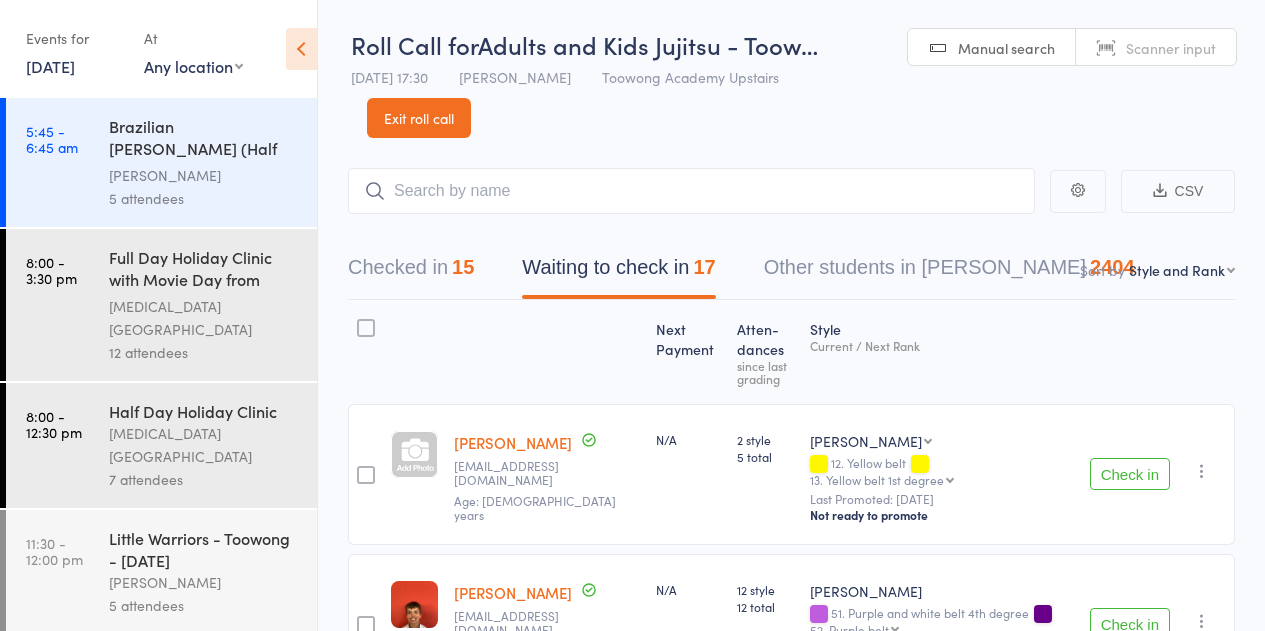click on "Exit roll call" at bounding box center [419, 118] 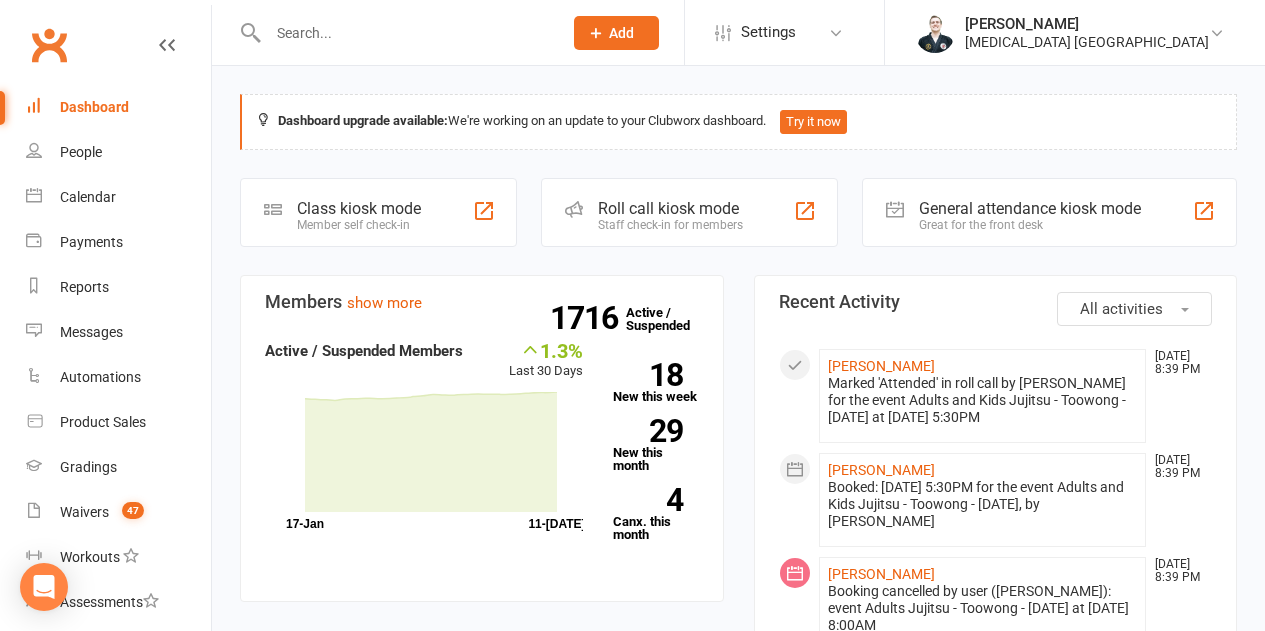scroll, scrollTop: 0, scrollLeft: 0, axis: both 